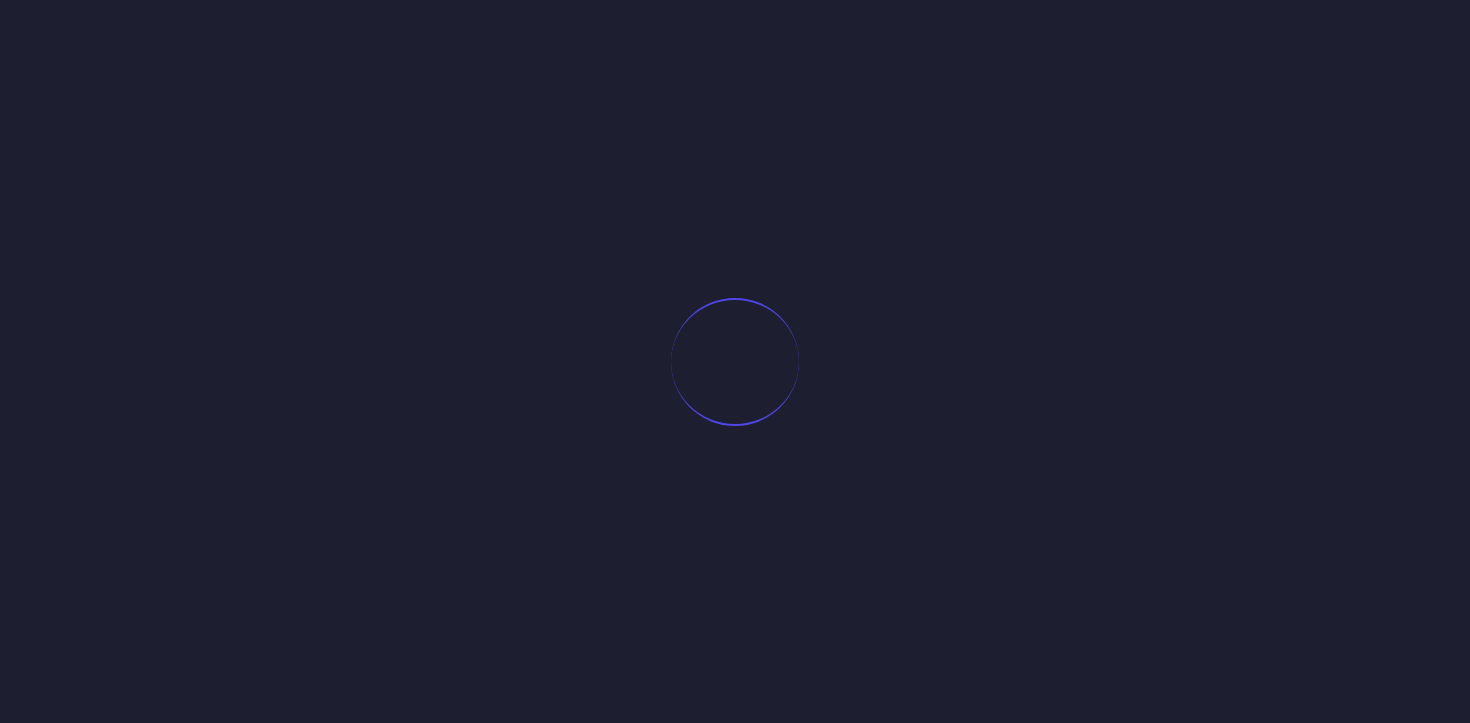scroll, scrollTop: 0, scrollLeft: 0, axis: both 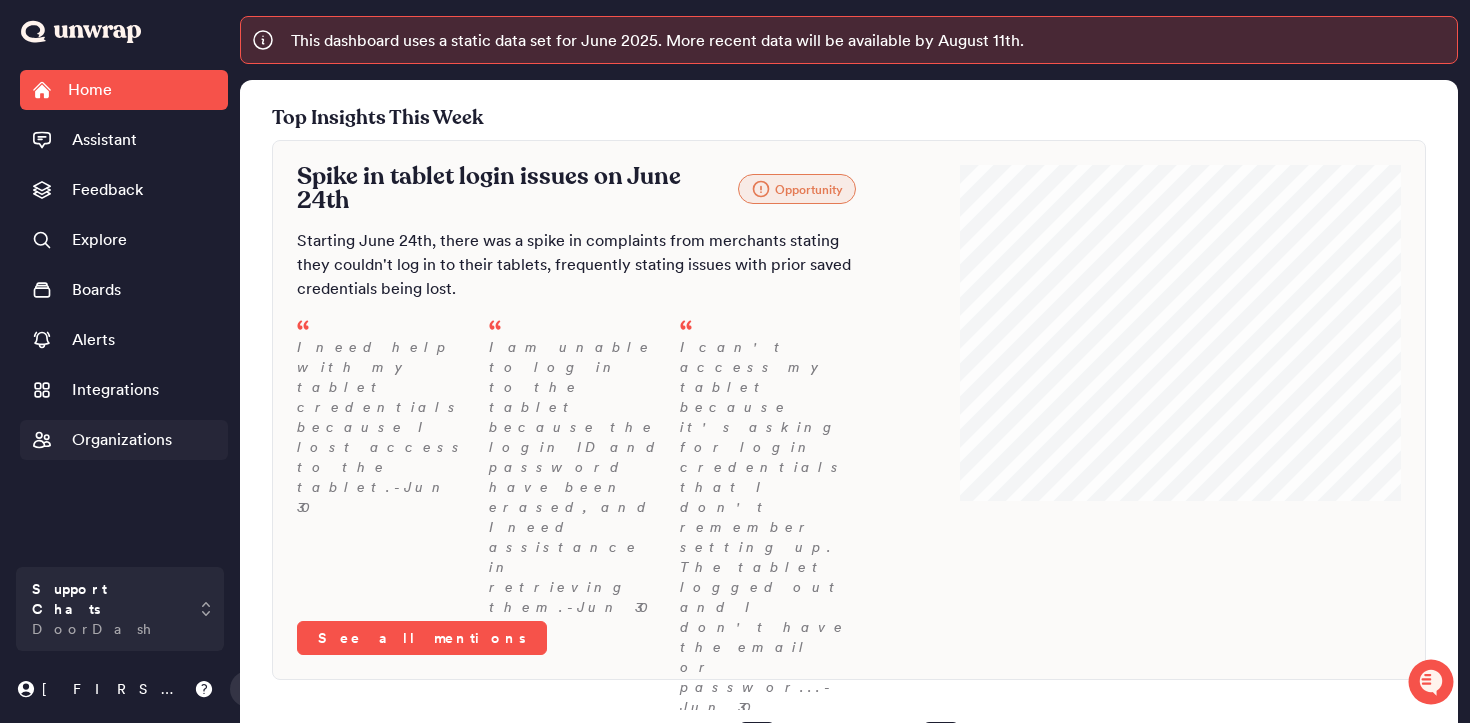 click on "Organizations" at bounding box center [124, 440] 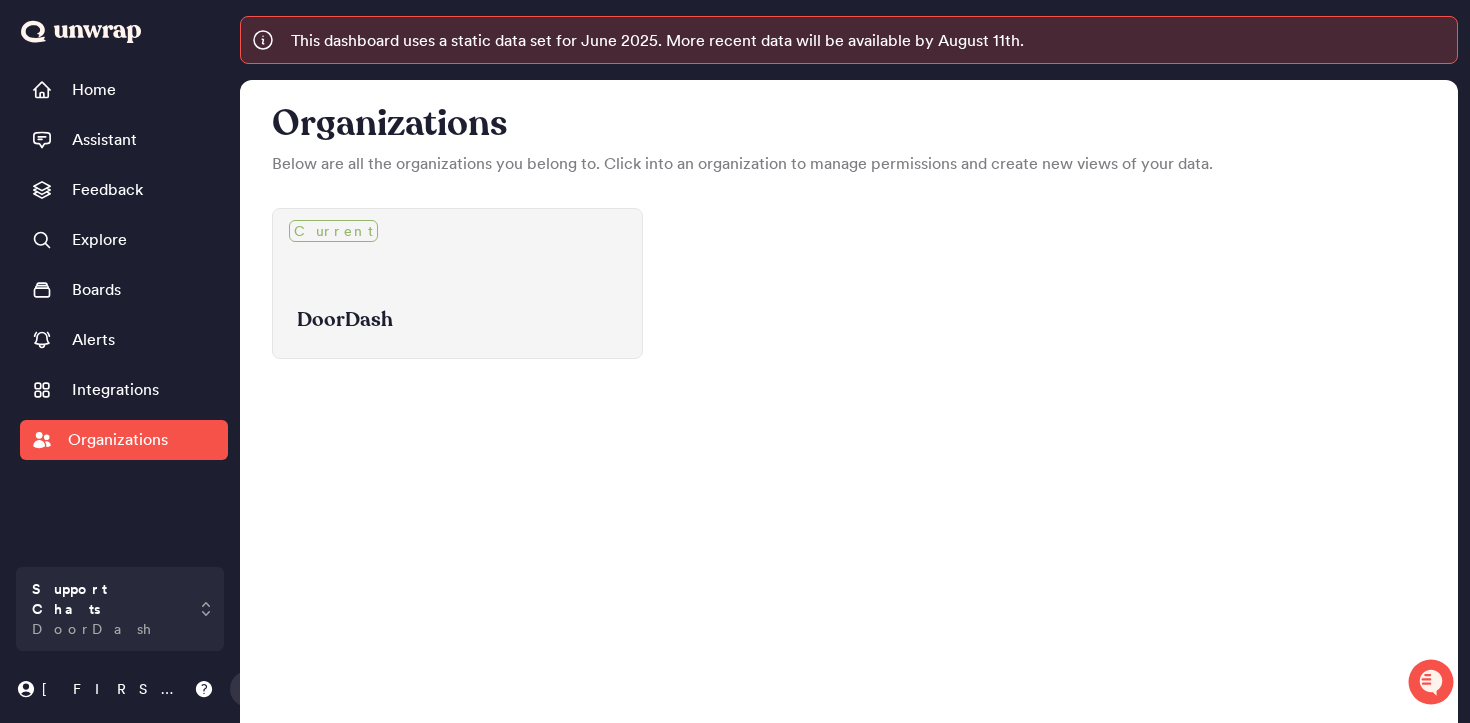 click on "DoorDash" at bounding box center (457, 305) 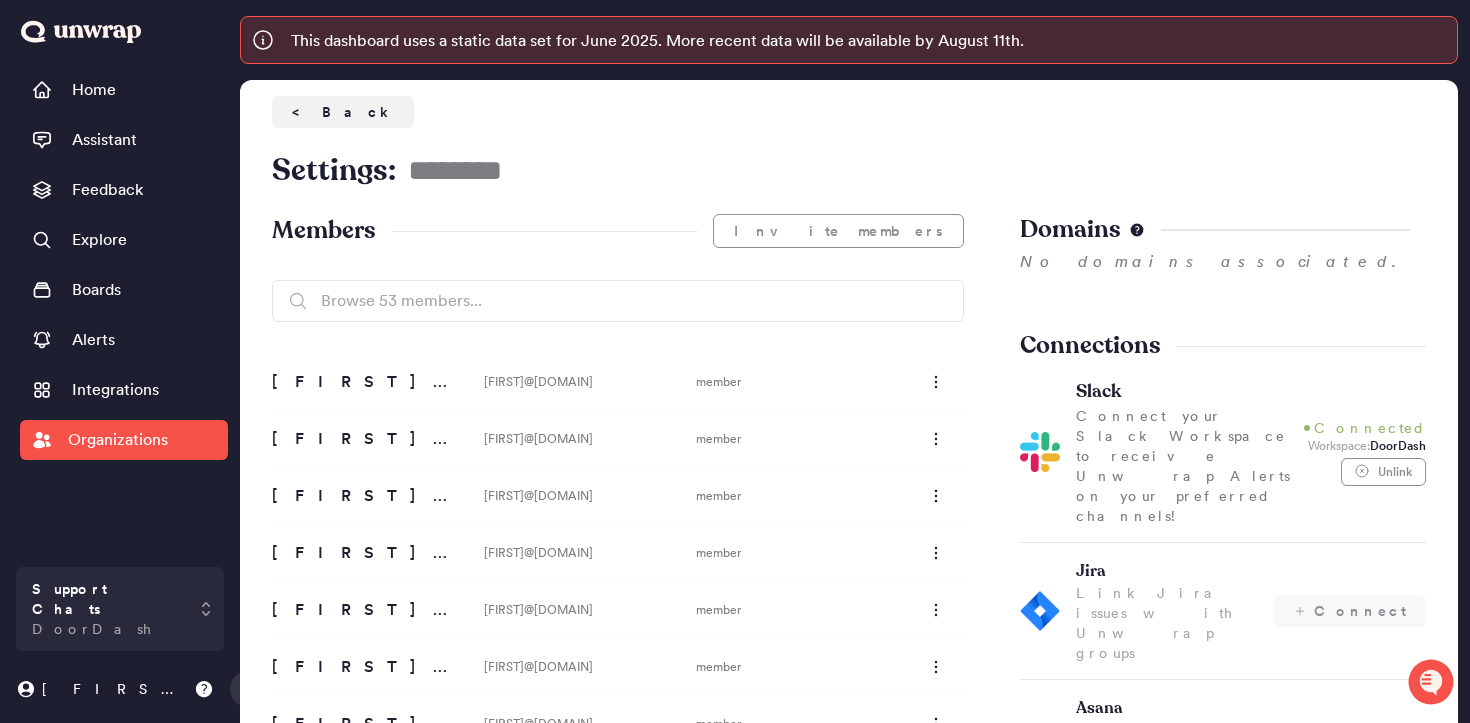 scroll, scrollTop: 18, scrollLeft: 0, axis: vertical 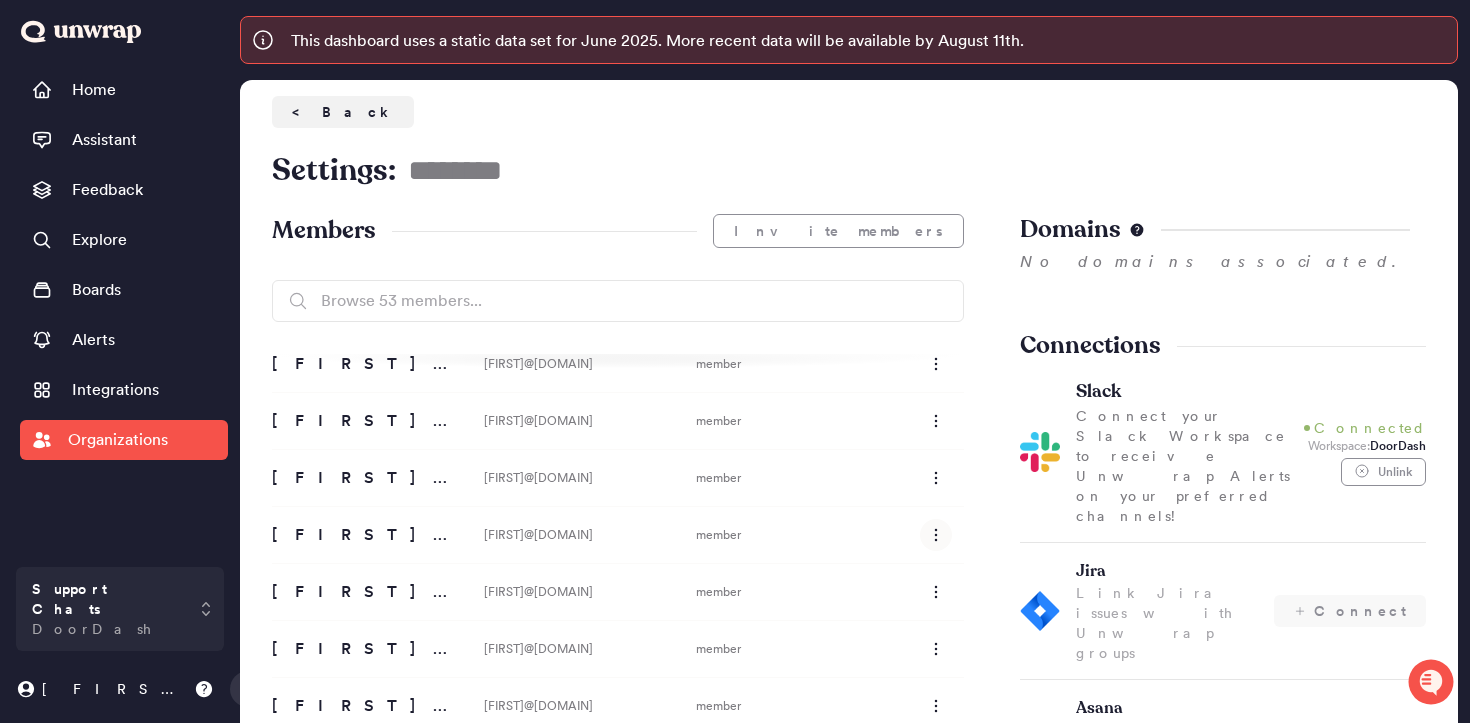 click 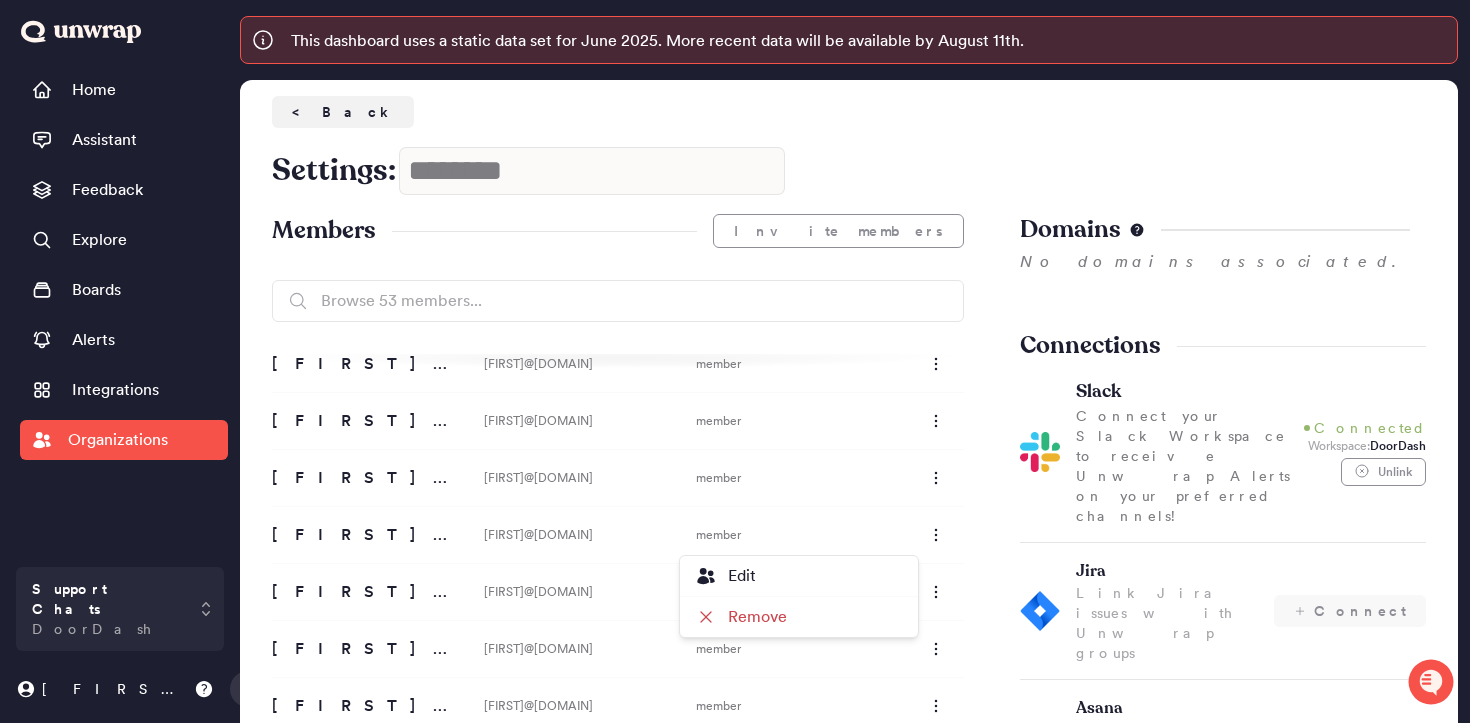 click on "********" at bounding box center [592, 171] 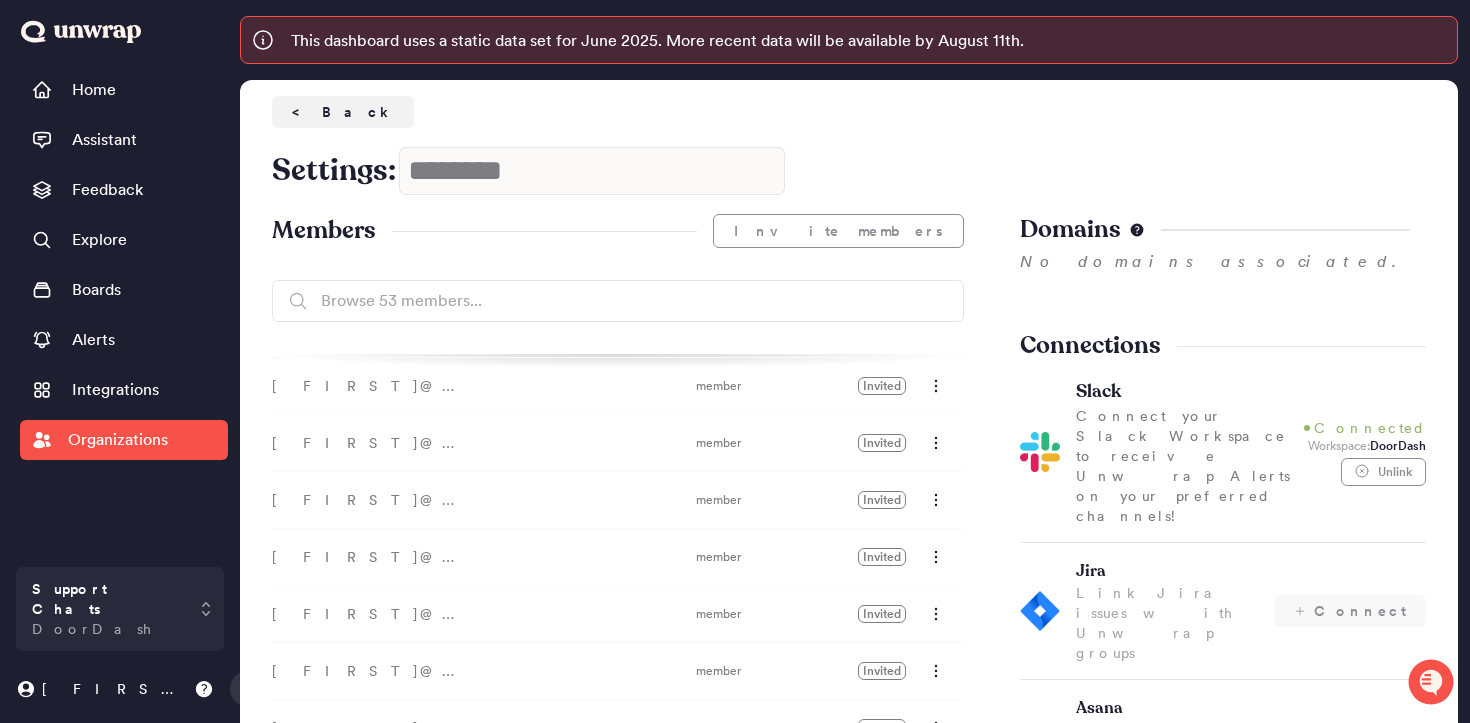 scroll, scrollTop: 2637, scrollLeft: 0, axis: vertical 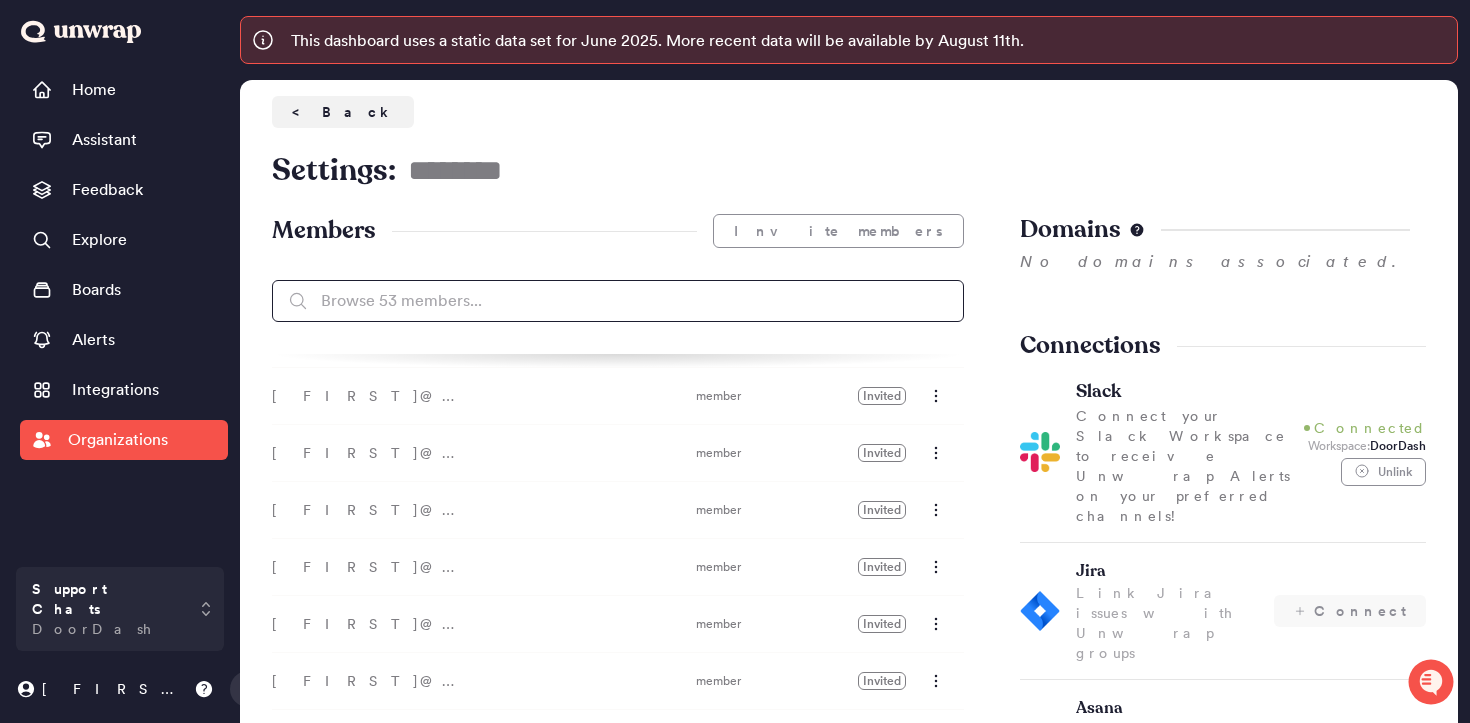 click at bounding box center [618, 301] 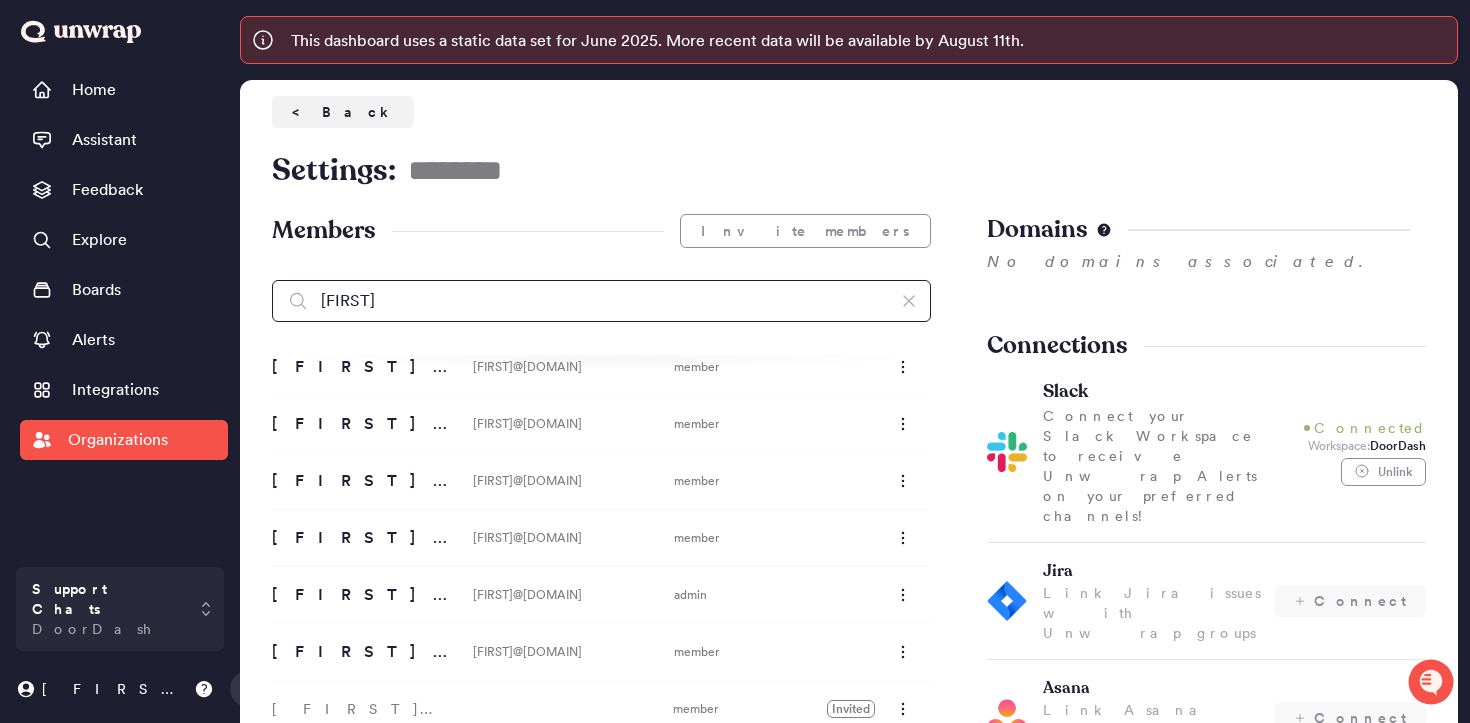 scroll, scrollTop: 0, scrollLeft: 0, axis: both 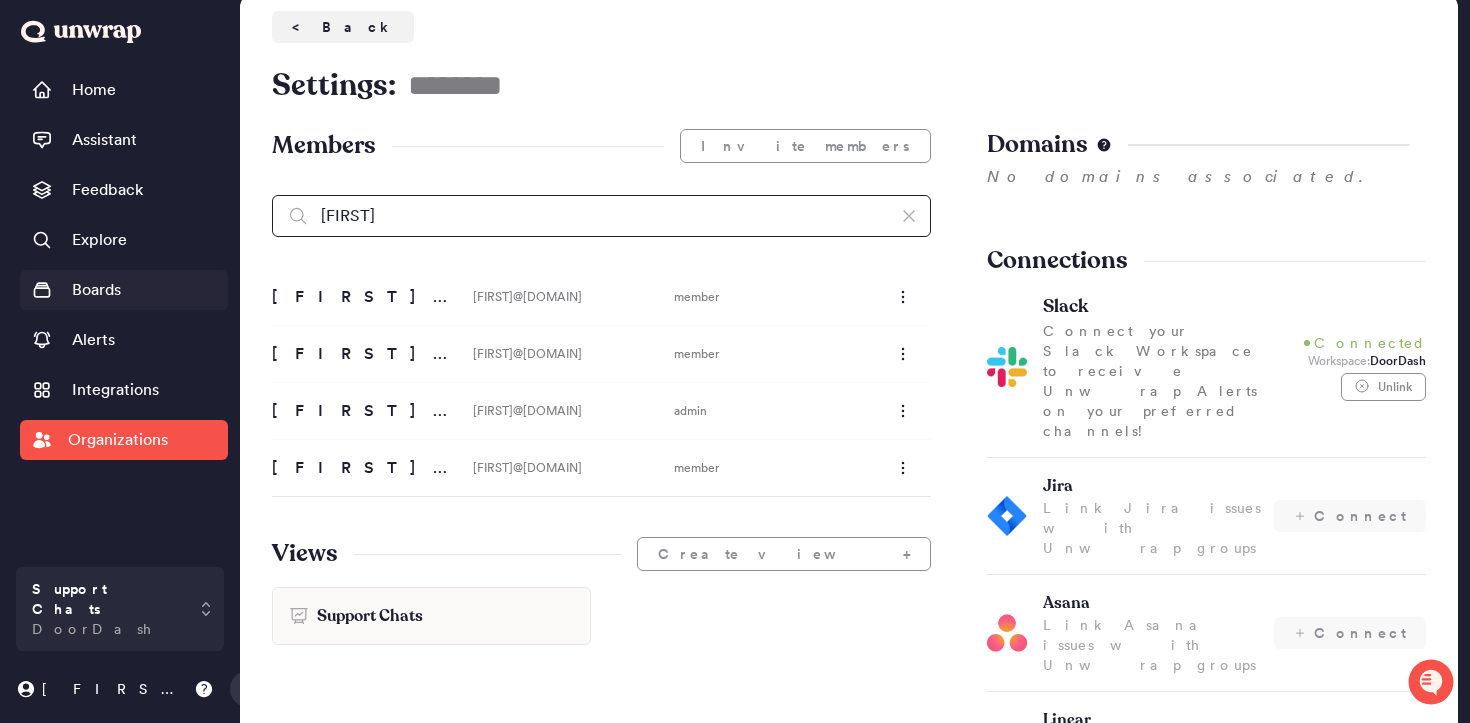 type on "[FIRST]" 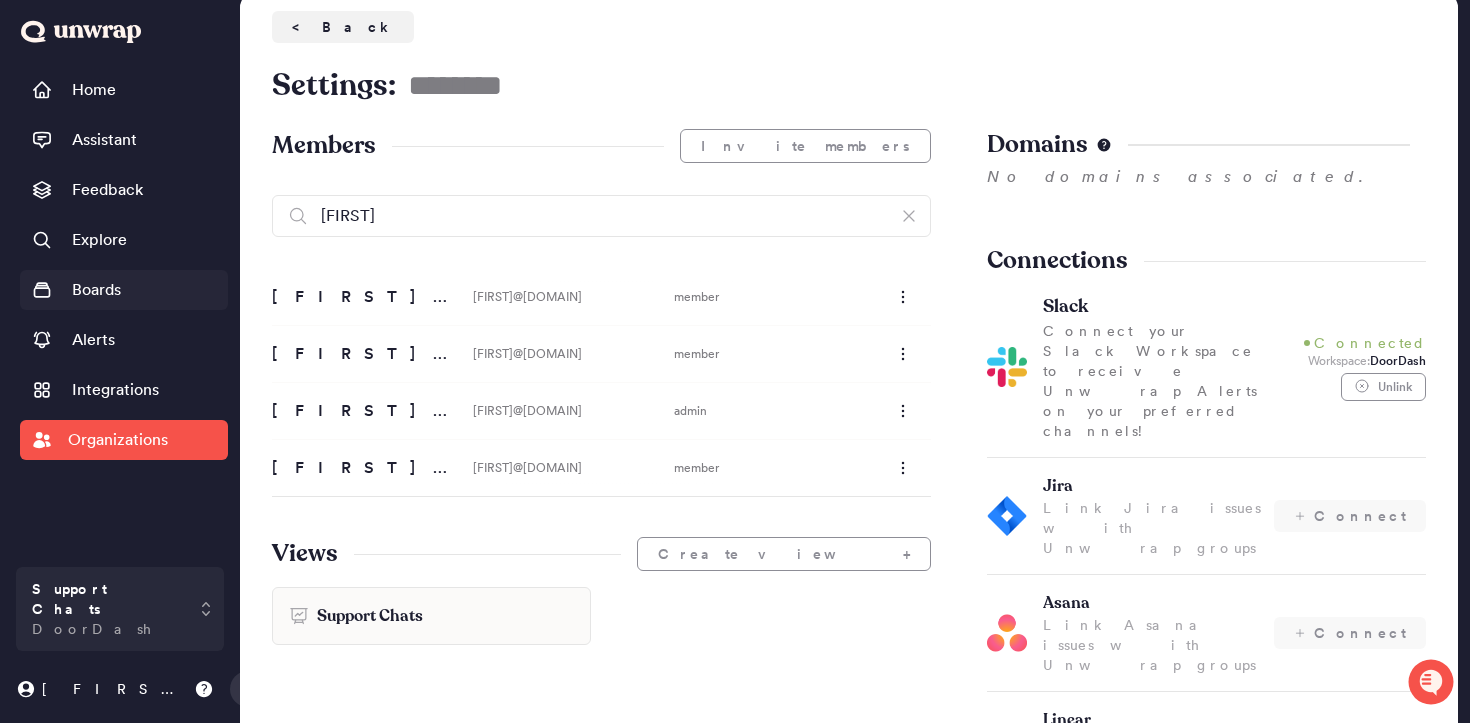 click on "Boards" at bounding box center (96, 290) 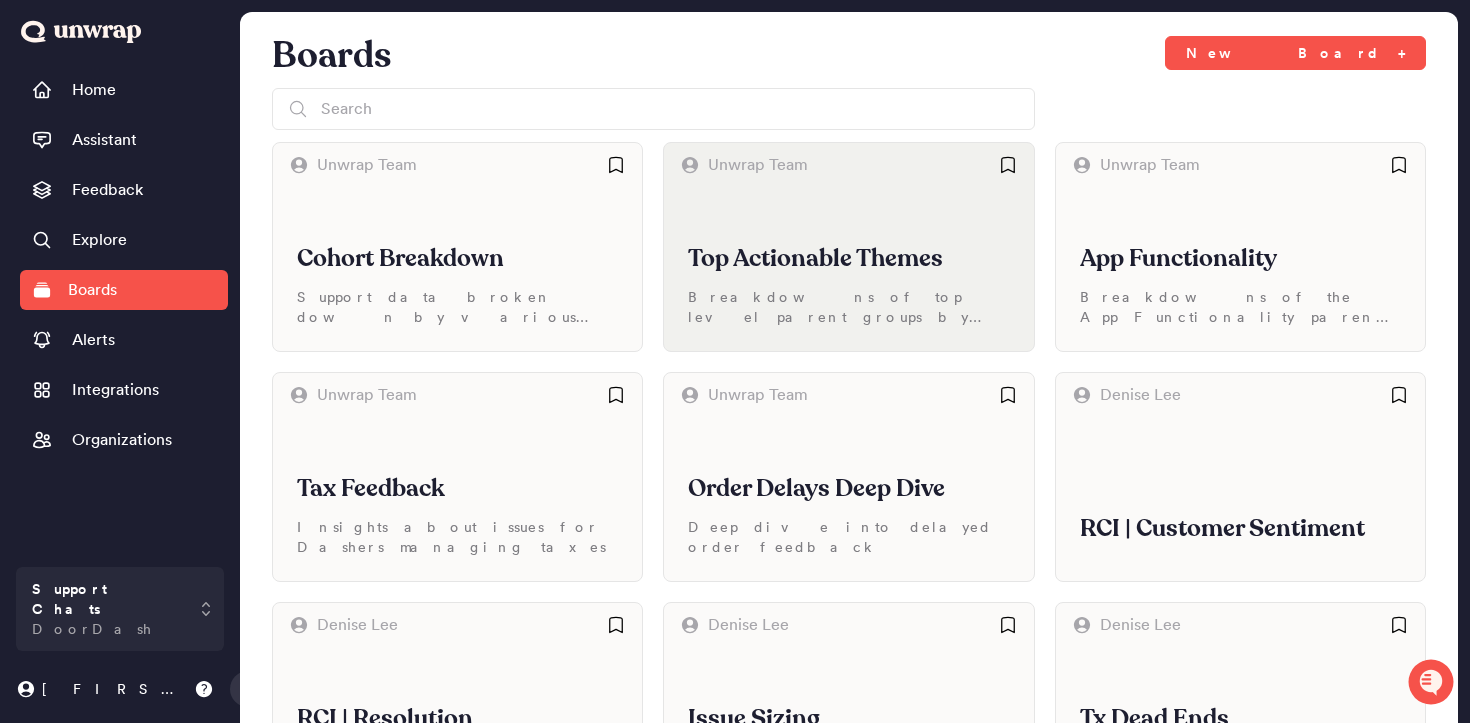scroll, scrollTop: 85, scrollLeft: 0, axis: vertical 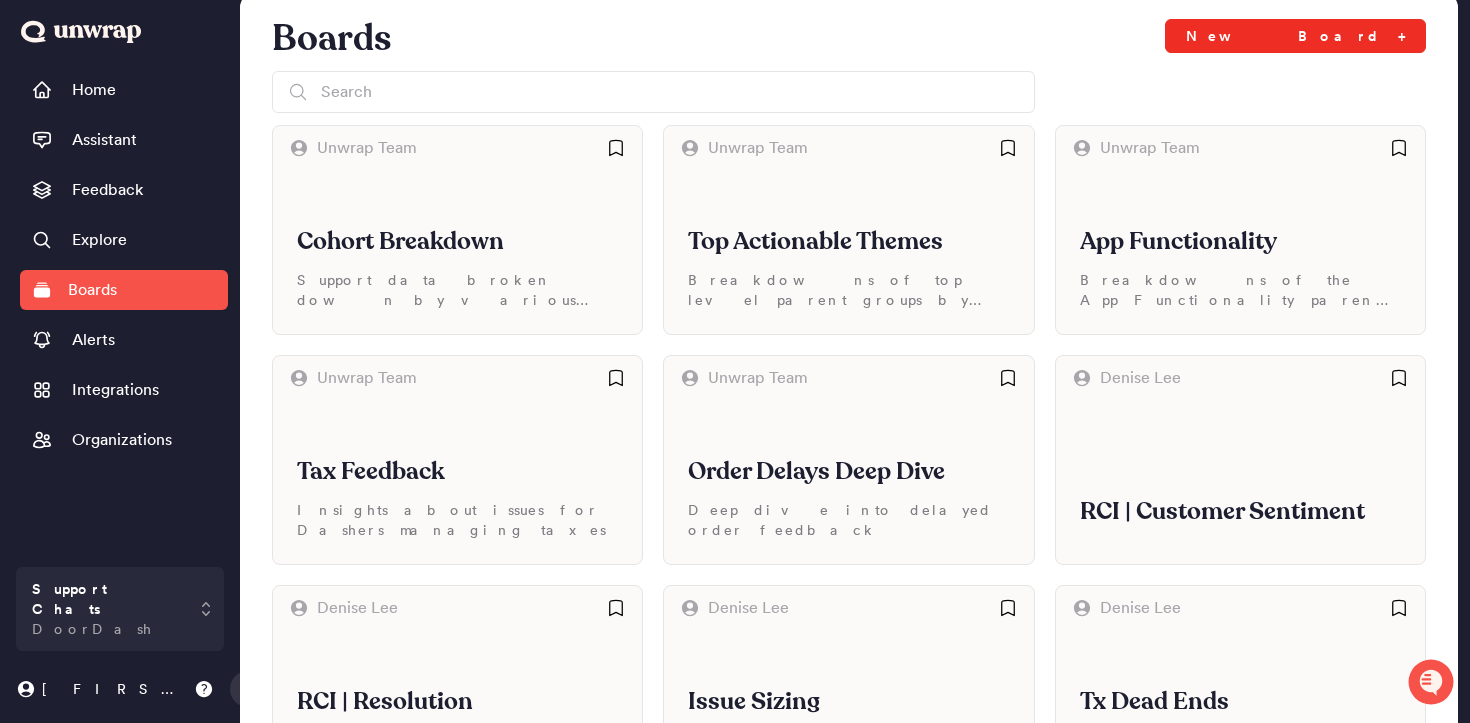 click on "New Board +" at bounding box center (1295, 36) 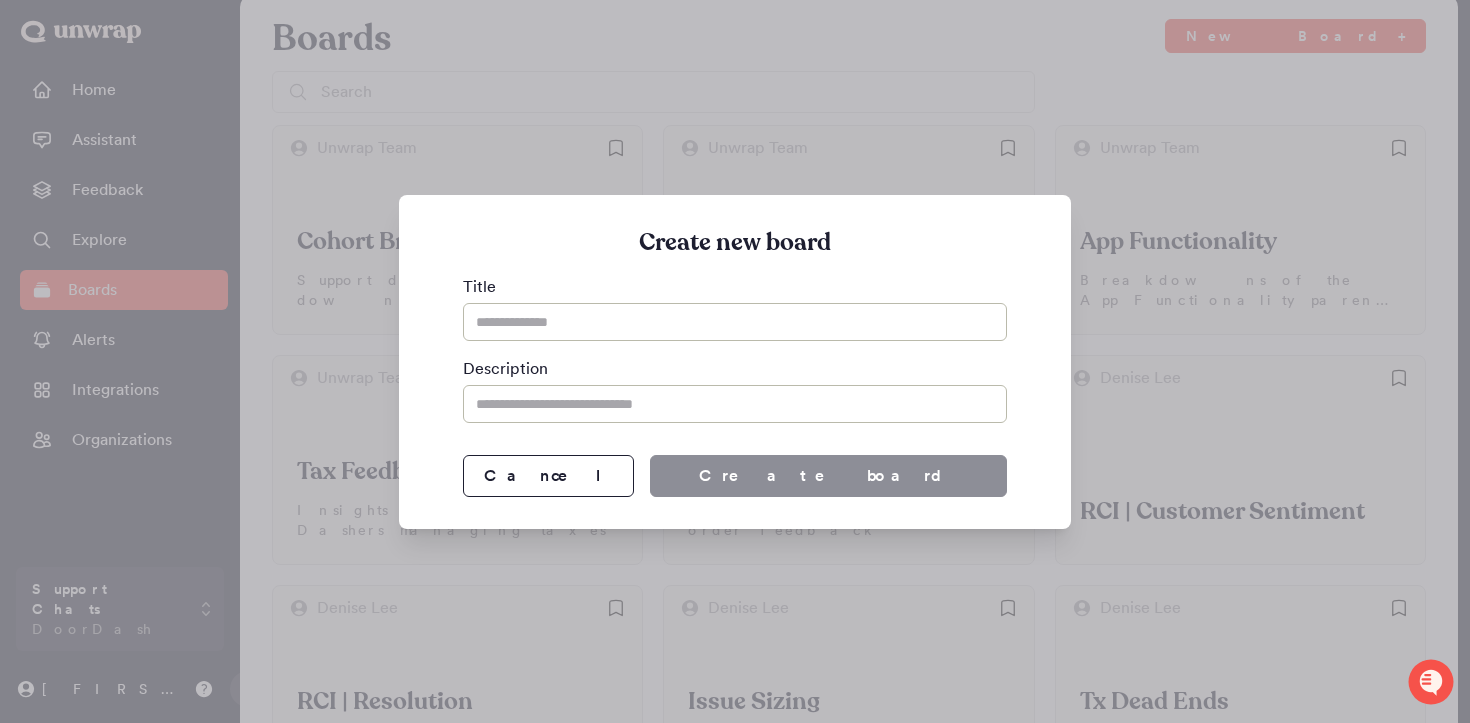click at bounding box center (735, 361) 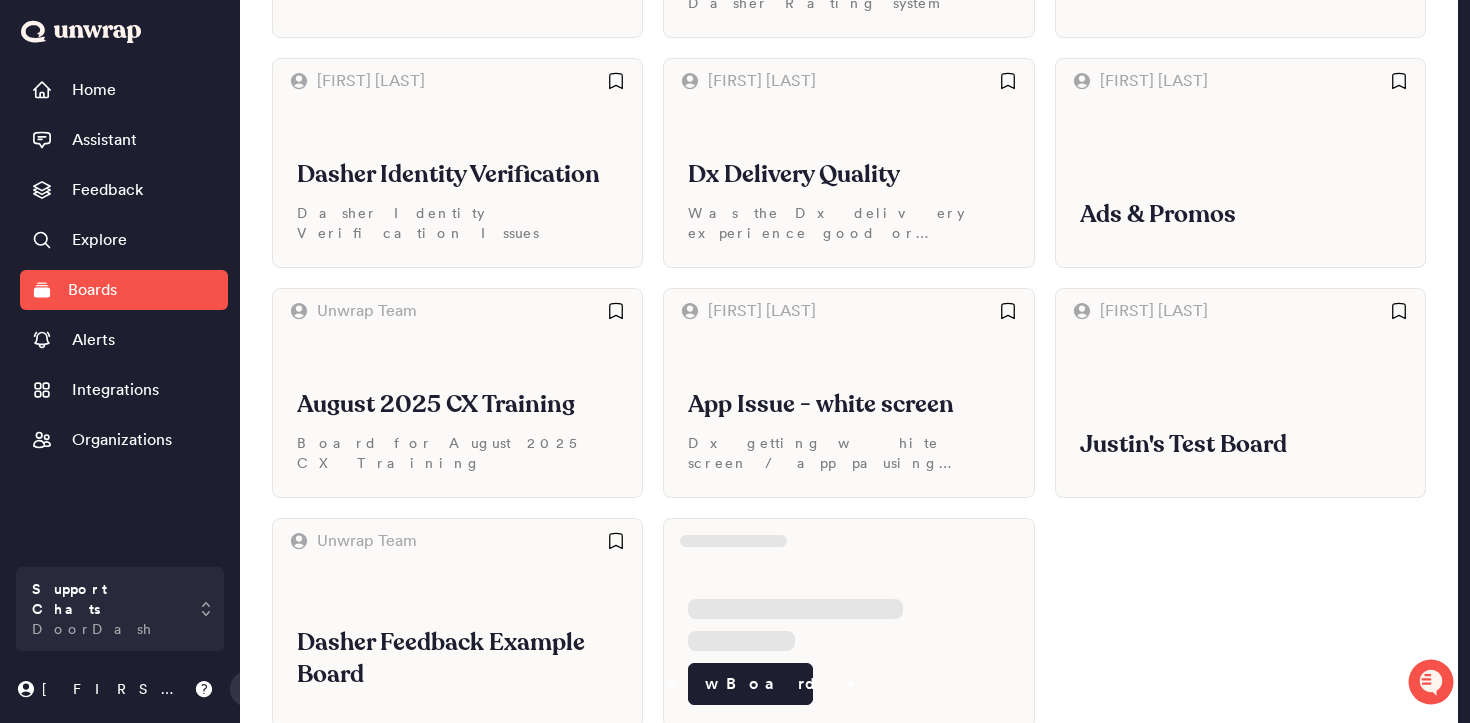 scroll, scrollTop: 1787, scrollLeft: 0, axis: vertical 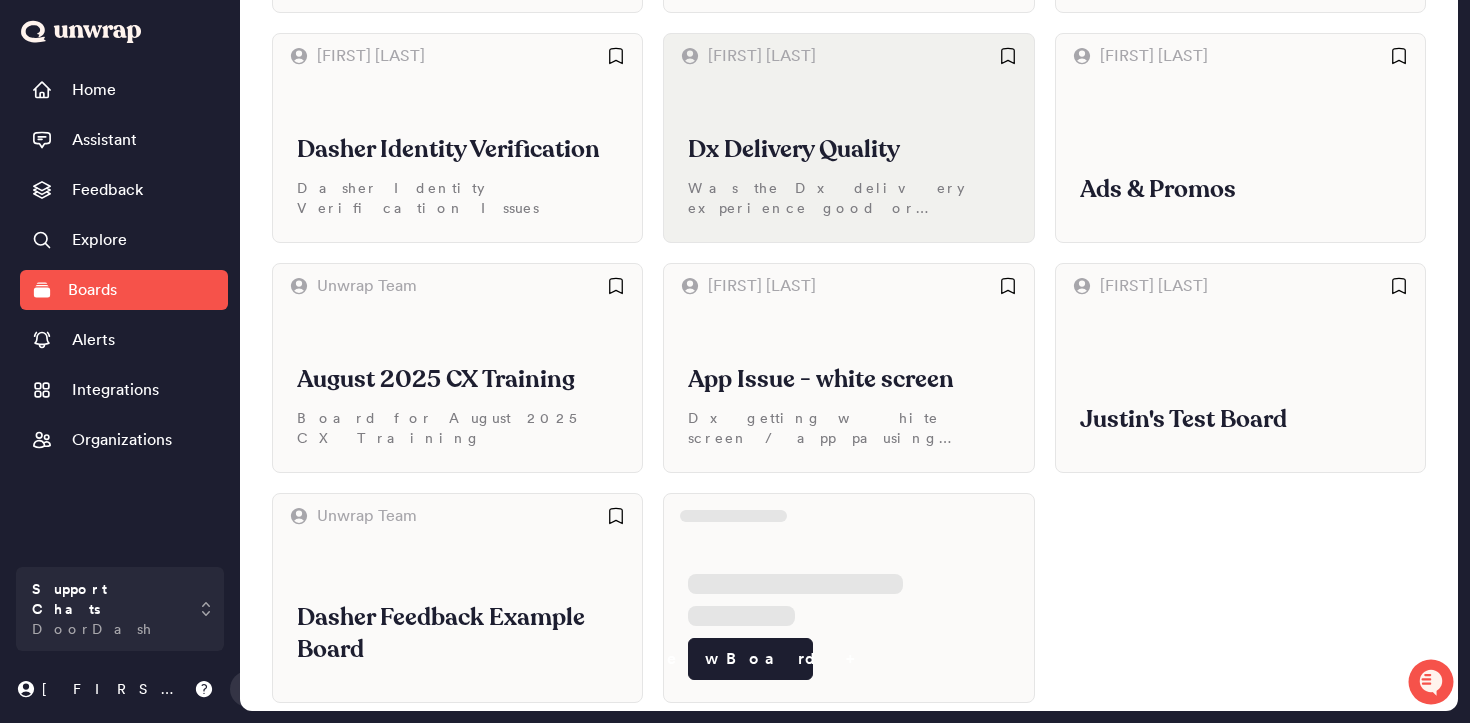 click on "Dx Delivery Quality Was the Dx delivery experience good or bad?" at bounding box center (848, 160) 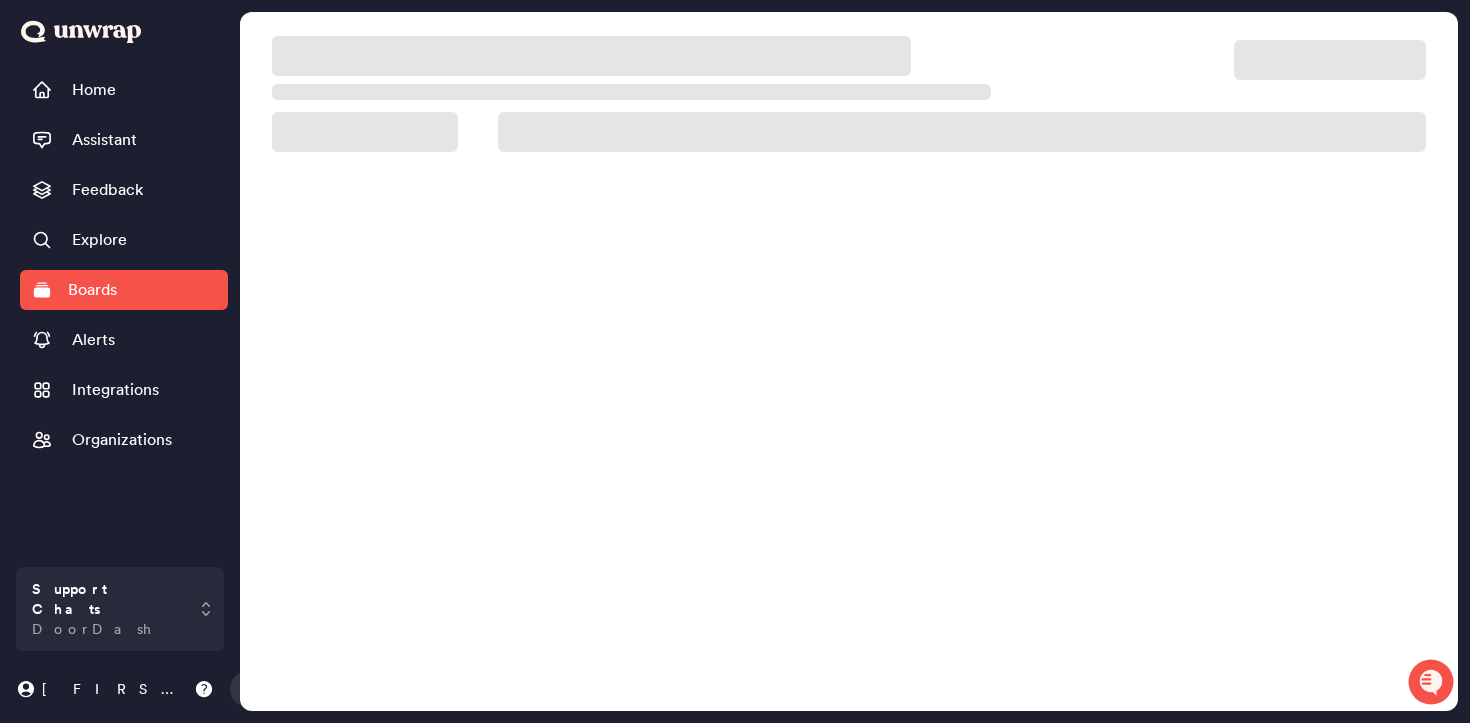 scroll, scrollTop: 68, scrollLeft: 0, axis: vertical 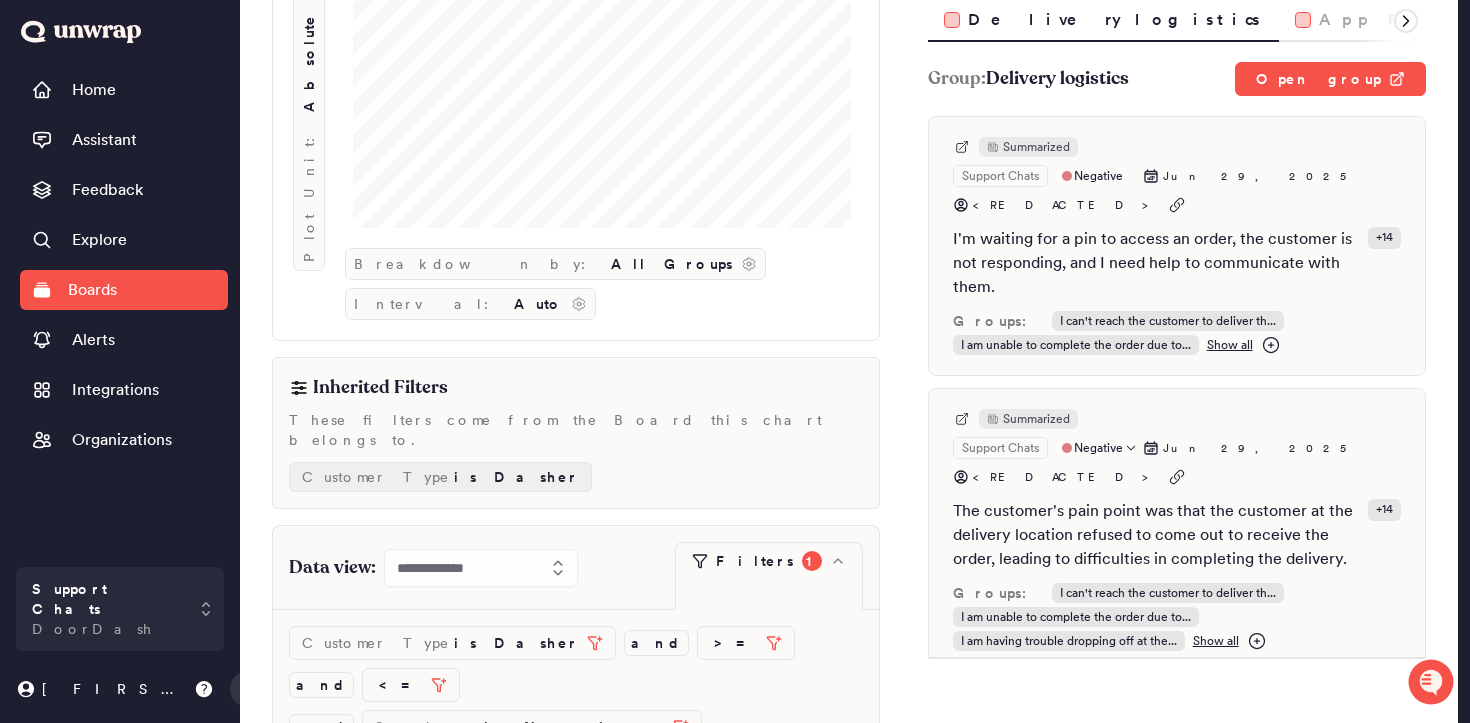 click on "The customer's pain point was that the customer at the delivery location refused to come out to receive the order, leading to difficulties in completing the delivery." at bounding box center [1156, 535] 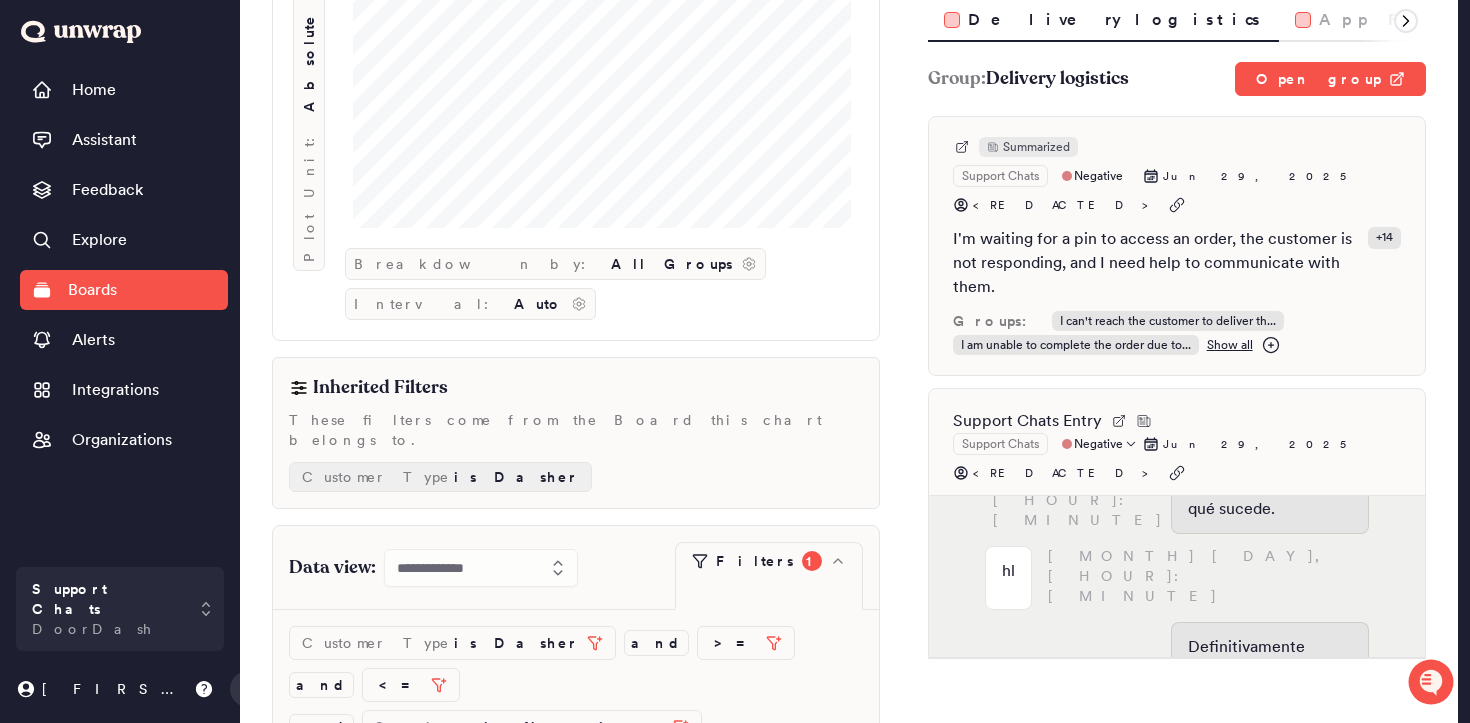 scroll, scrollTop: 273, scrollLeft: 0, axis: vertical 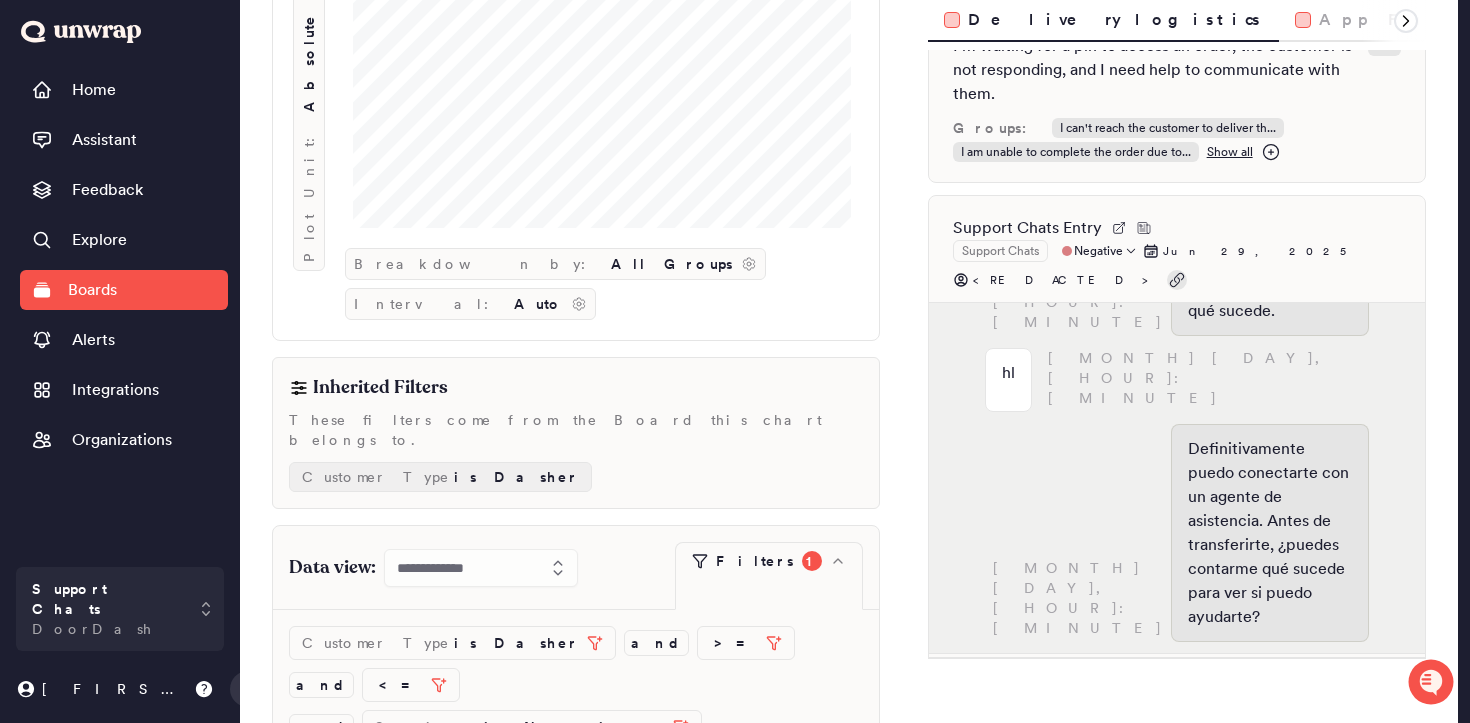 click 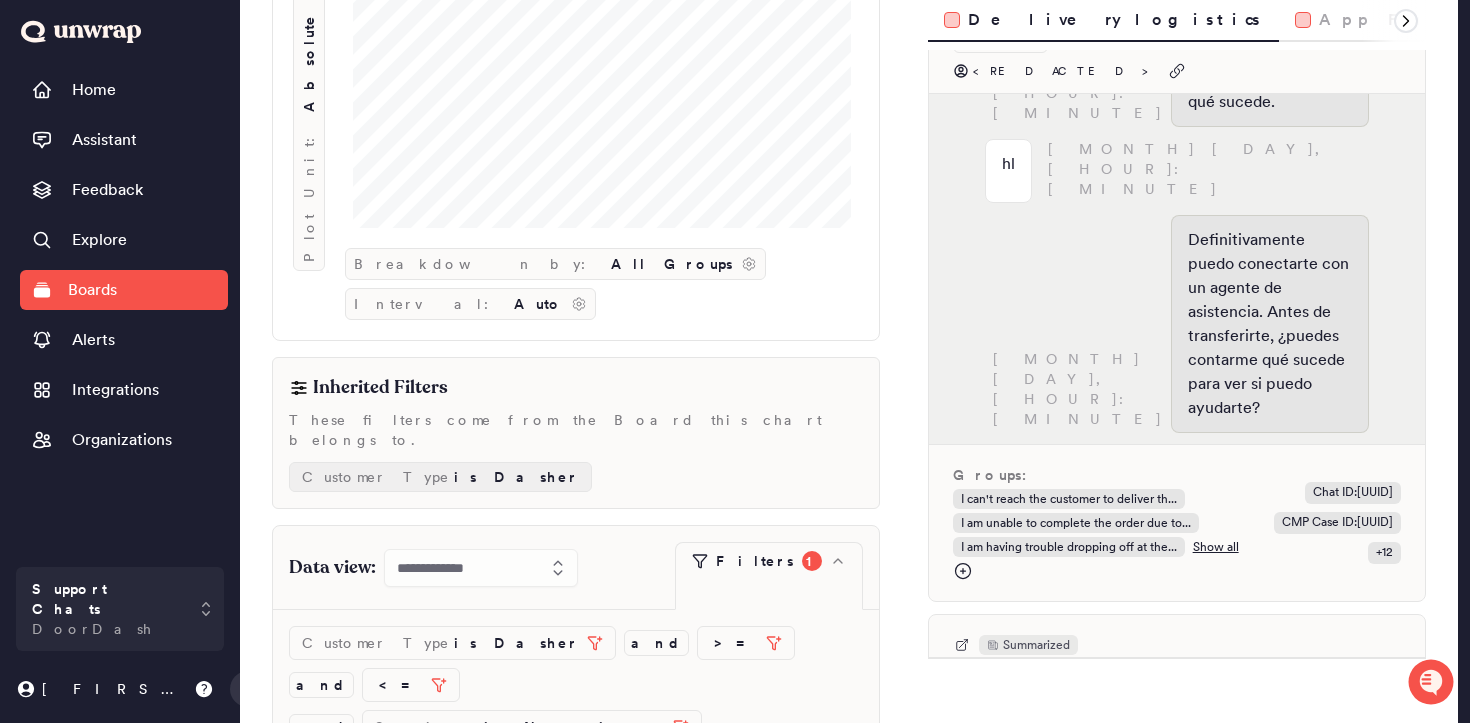 scroll, scrollTop: 402, scrollLeft: 0, axis: vertical 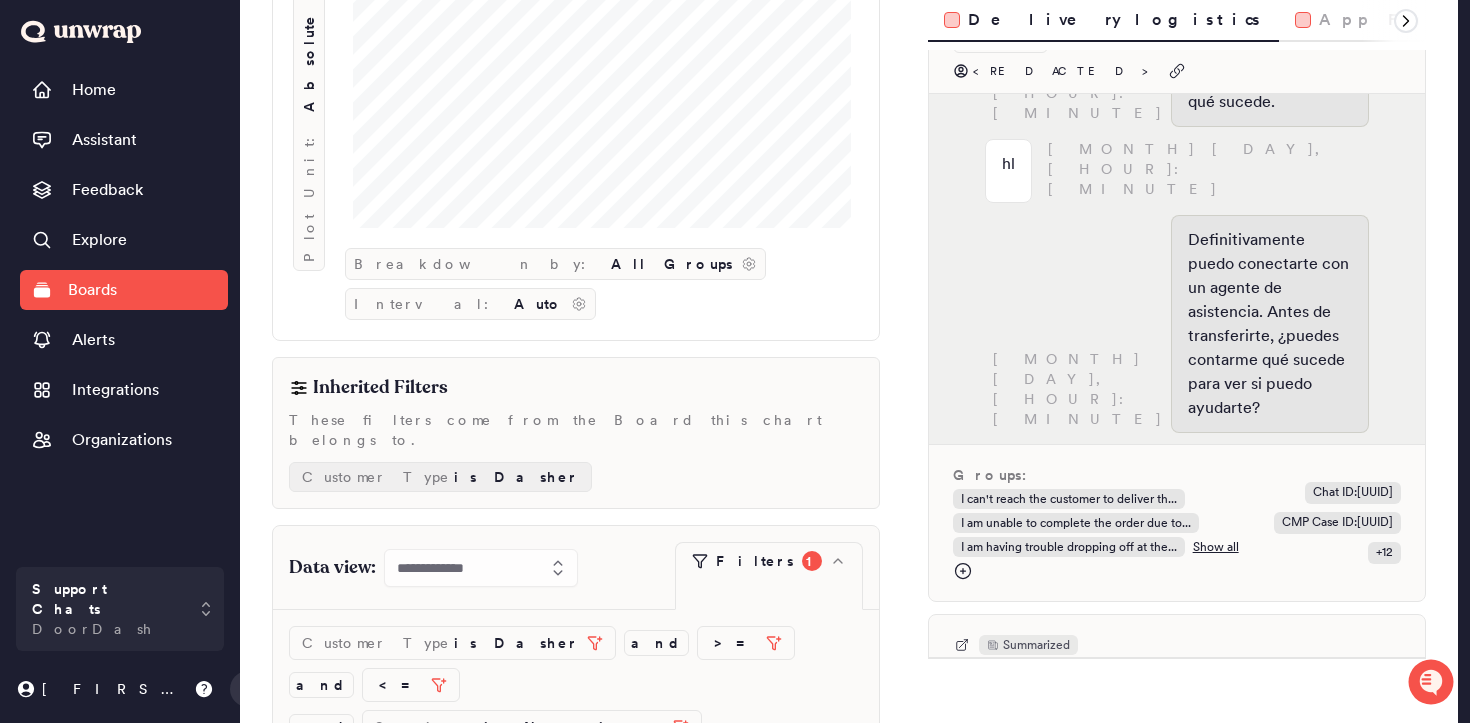 click on "CMP Case ID :  [UUID]" at bounding box center [1337, 522] 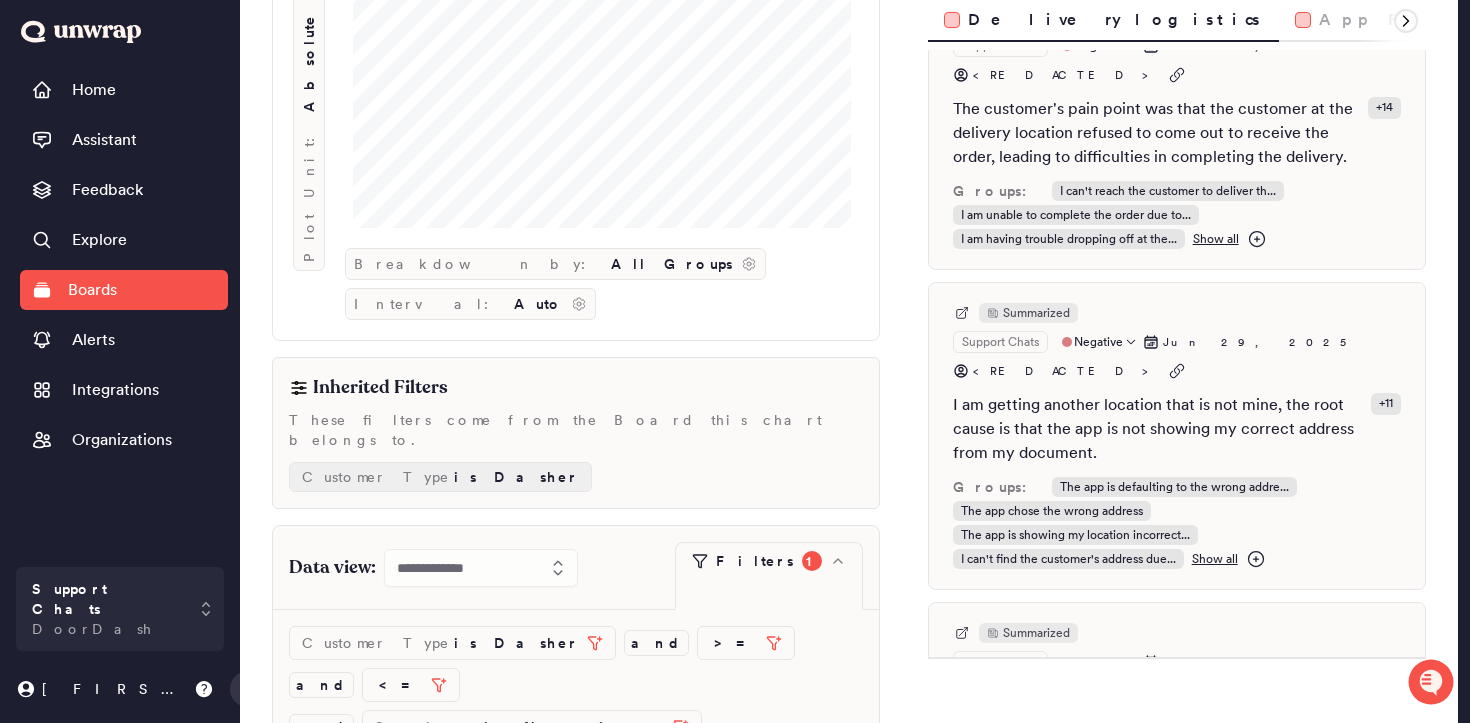 click on "Show all" at bounding box center [1215, 559] 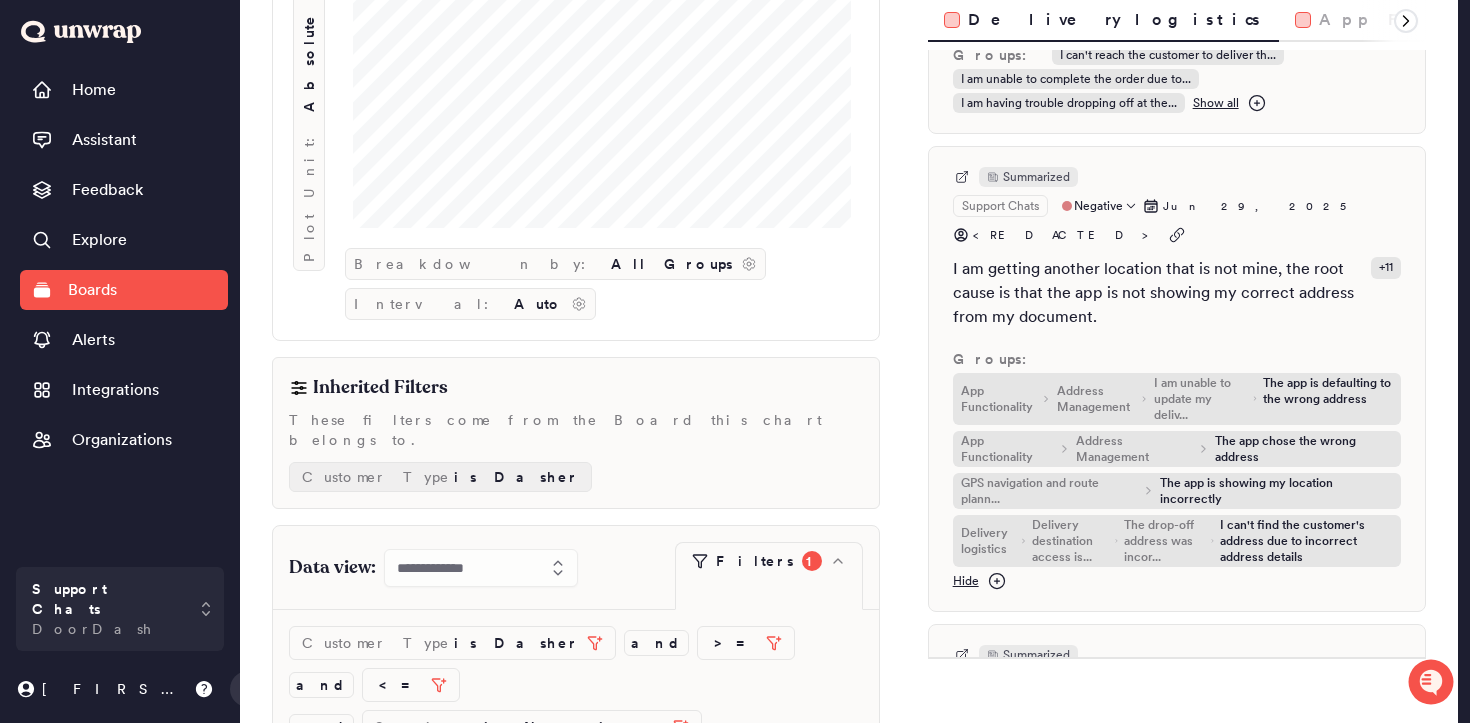 scroll, scrollTop: 537, scrollLeft: 0, axis: vertical 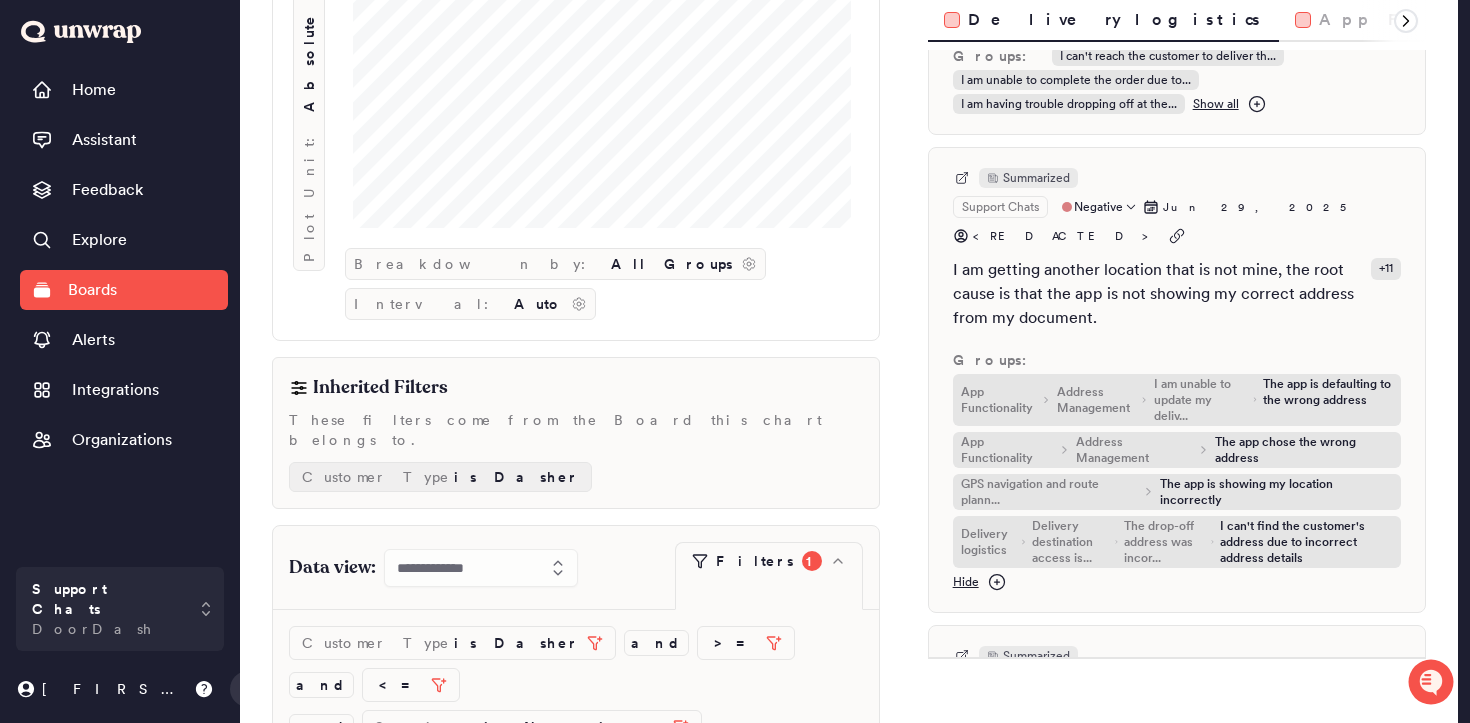 click on "I am getting another location that is not mine, the root cause is that the app is not showing my correct address from my document." at bounding box center [1158, 294] 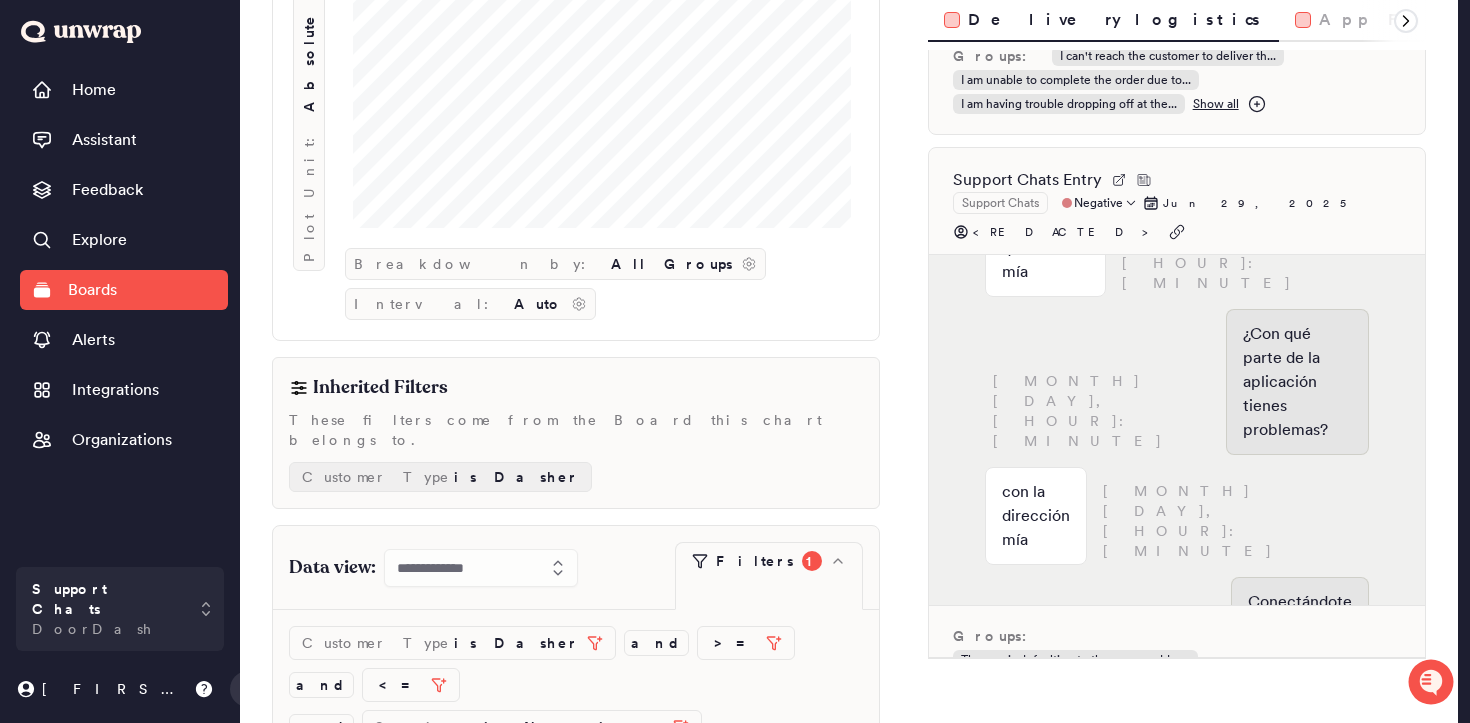 scroll, scrollTop: 539, scrollLeft: 0, axis: vertical 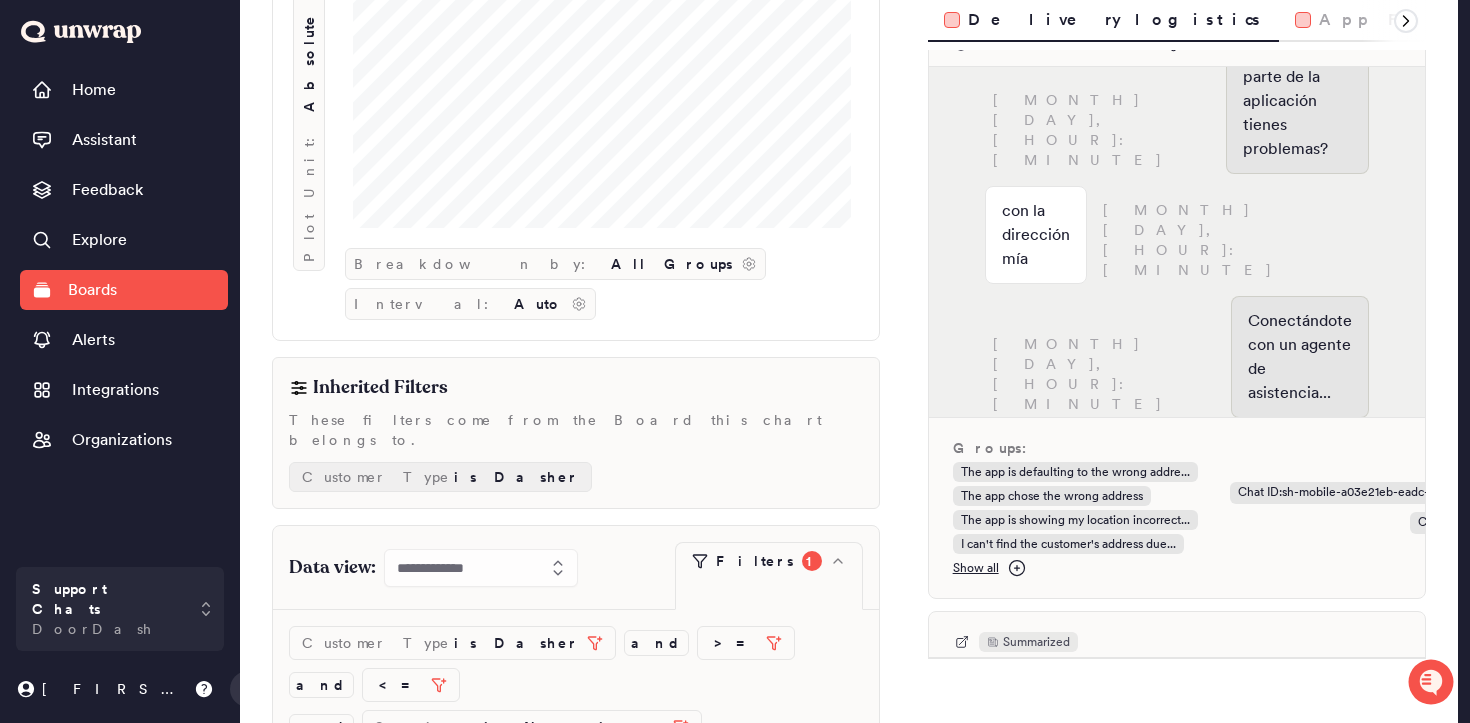 click on "CMP Case ID :  [UUID]" at bounding box center [1473, 522] 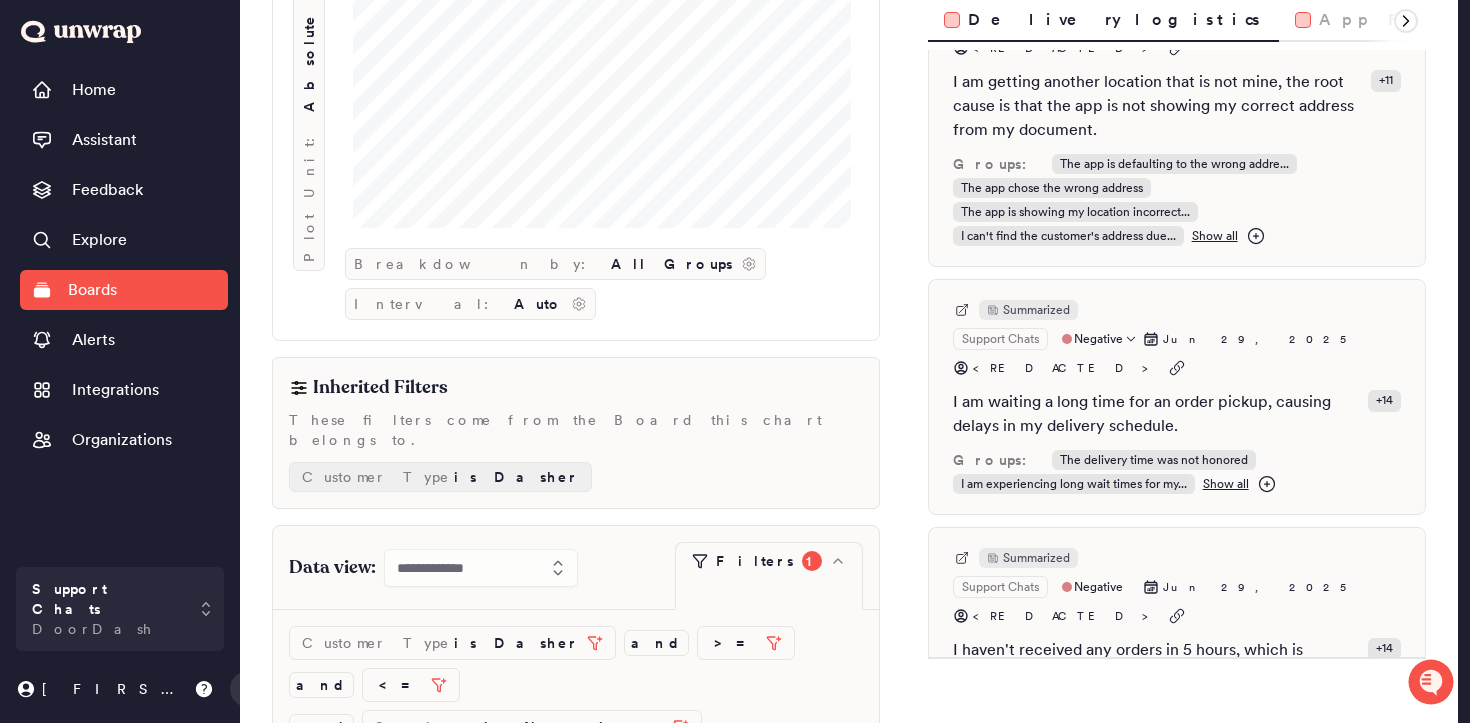 click on "Summarized Support Chats Negative Jun 29, 2025 <REDACTED> I am waiting a long time for an order pickup, causing delays in my delivery schedule.    + 14 Groups: The delivery time was not honored I am experiencing long wait times for my... Show all" at bounding box center (1177, 397) 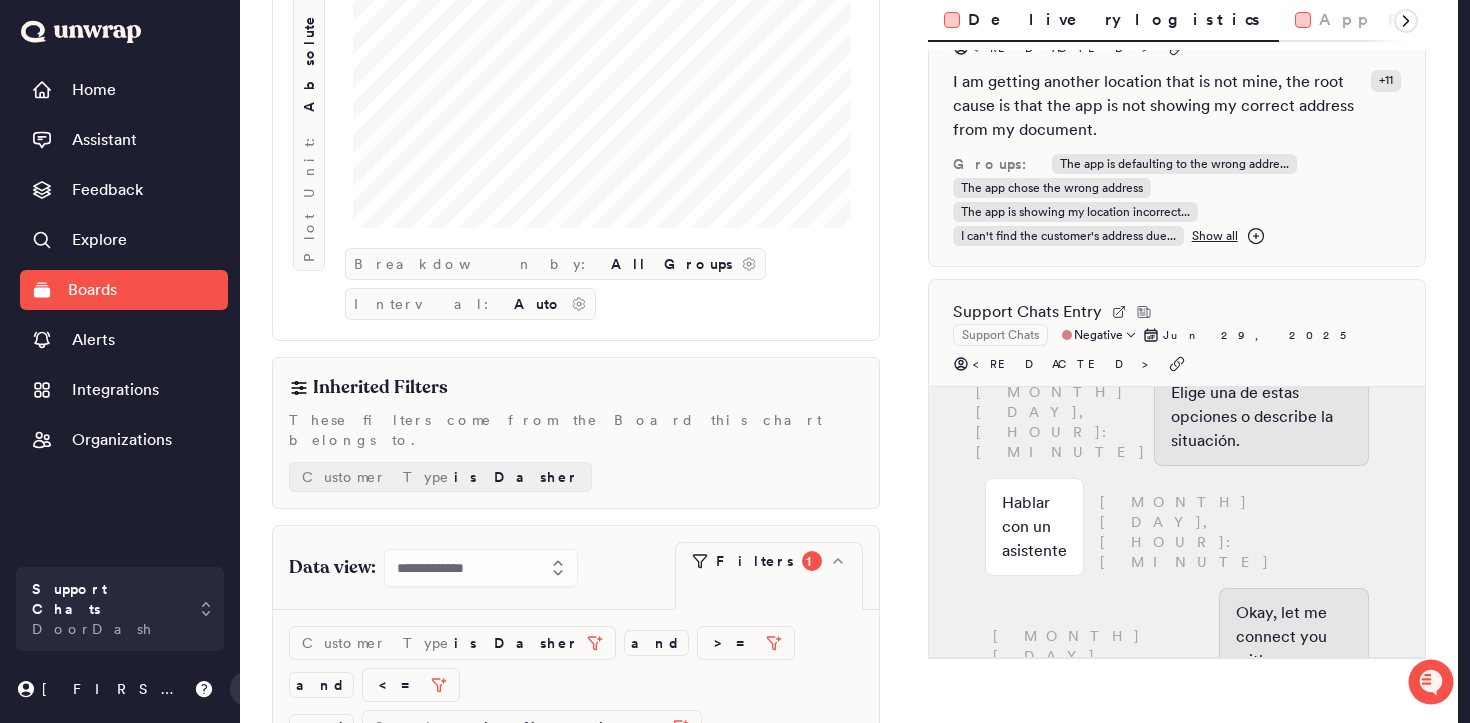 scroll, scrollTop: 226, scrollLeft: 0, axis: vertical 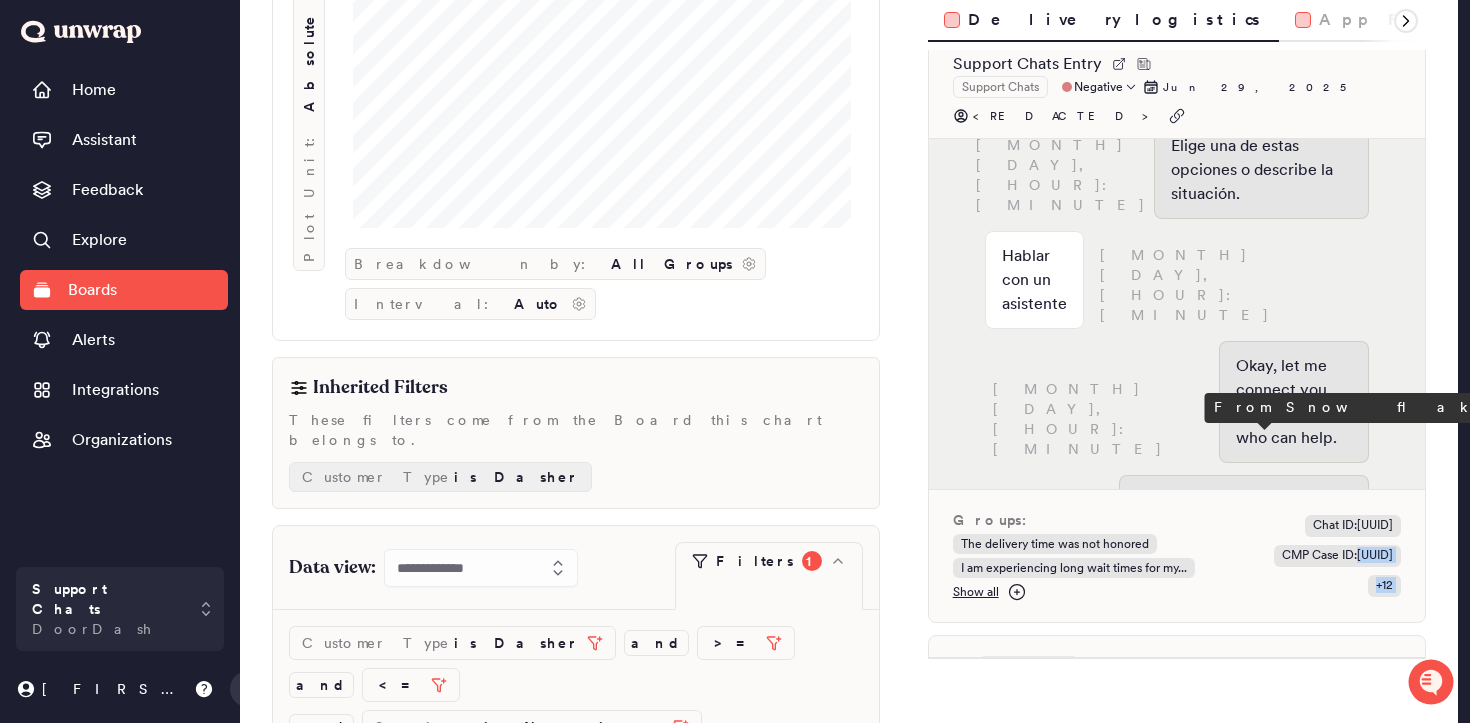 copy on "[UUID]" 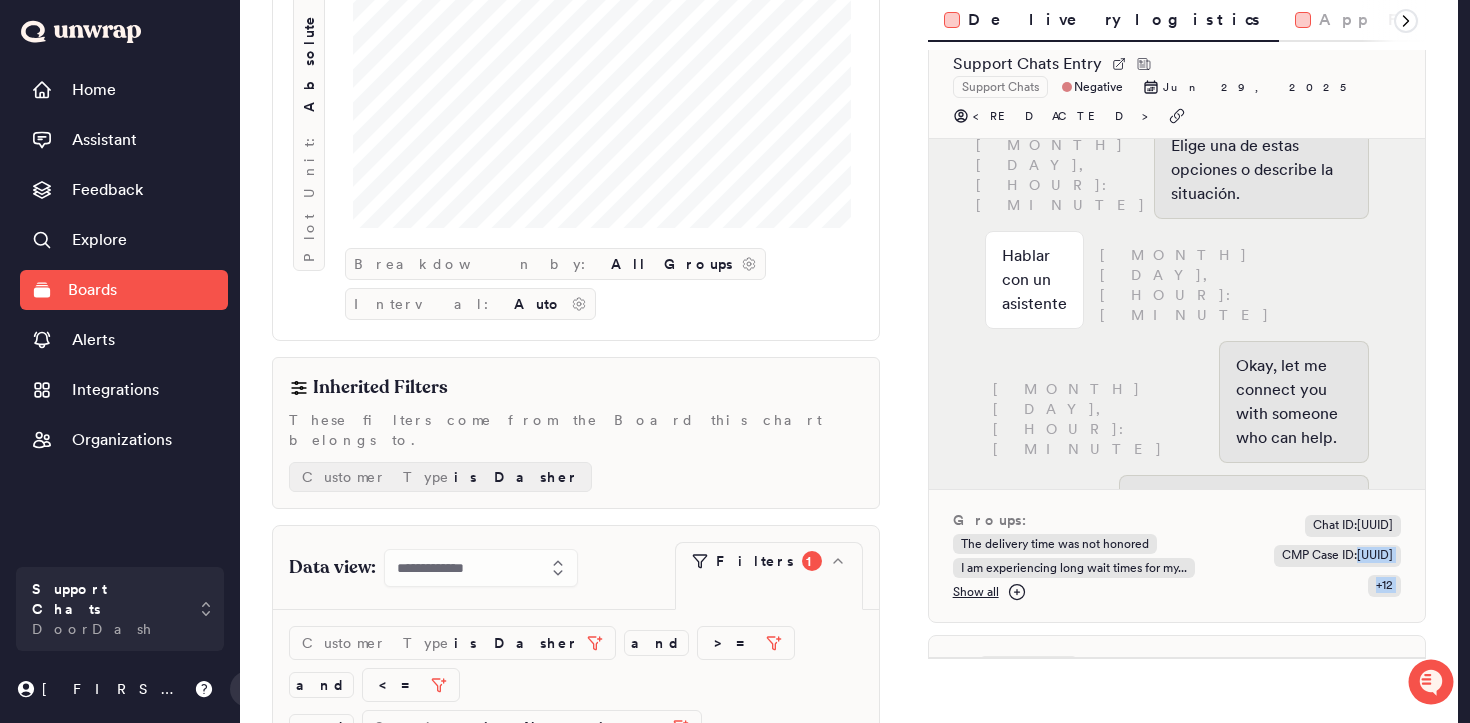 click 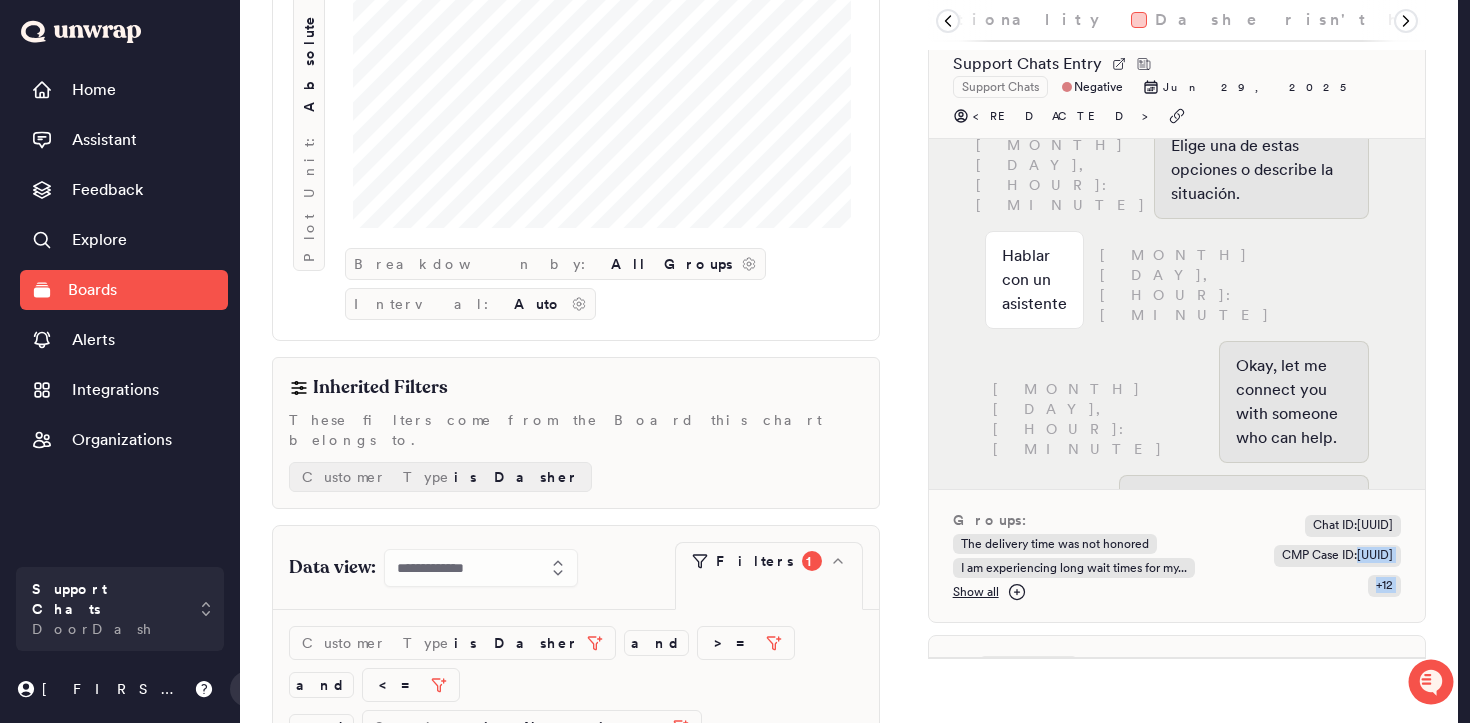 scroll, scrollTop: 0, scrollLeft: 500, axis: horizontal 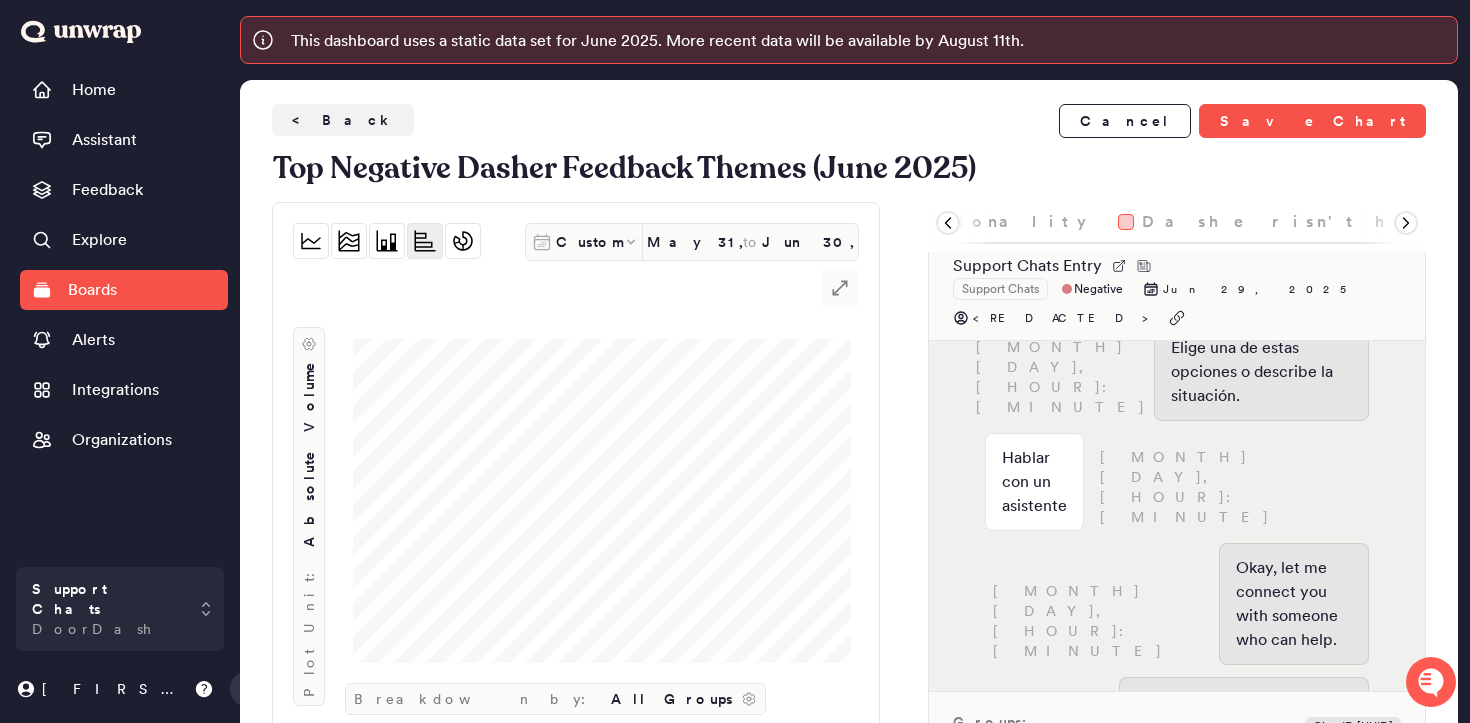 click 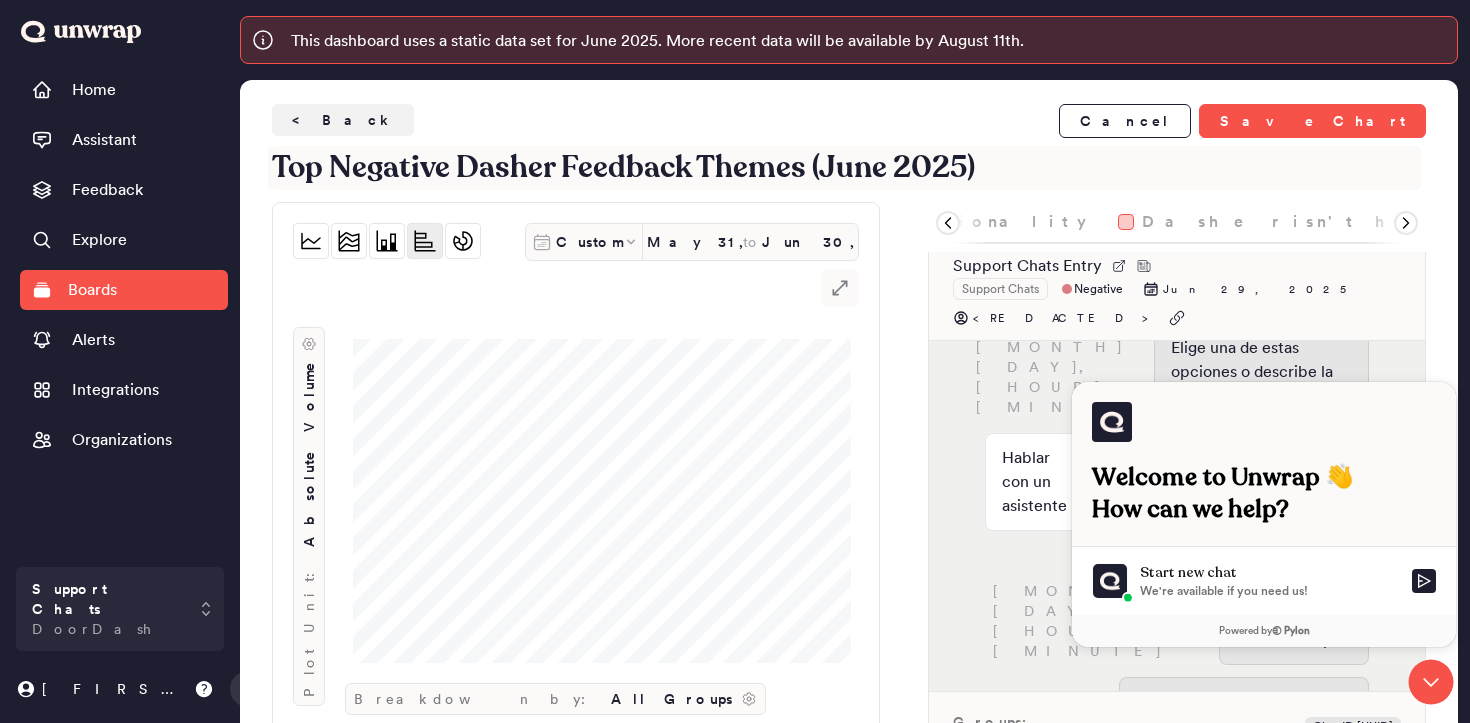click on "Top Negative Dasher Feedback Themes (June 2025)" at bounding box center (845, 168) 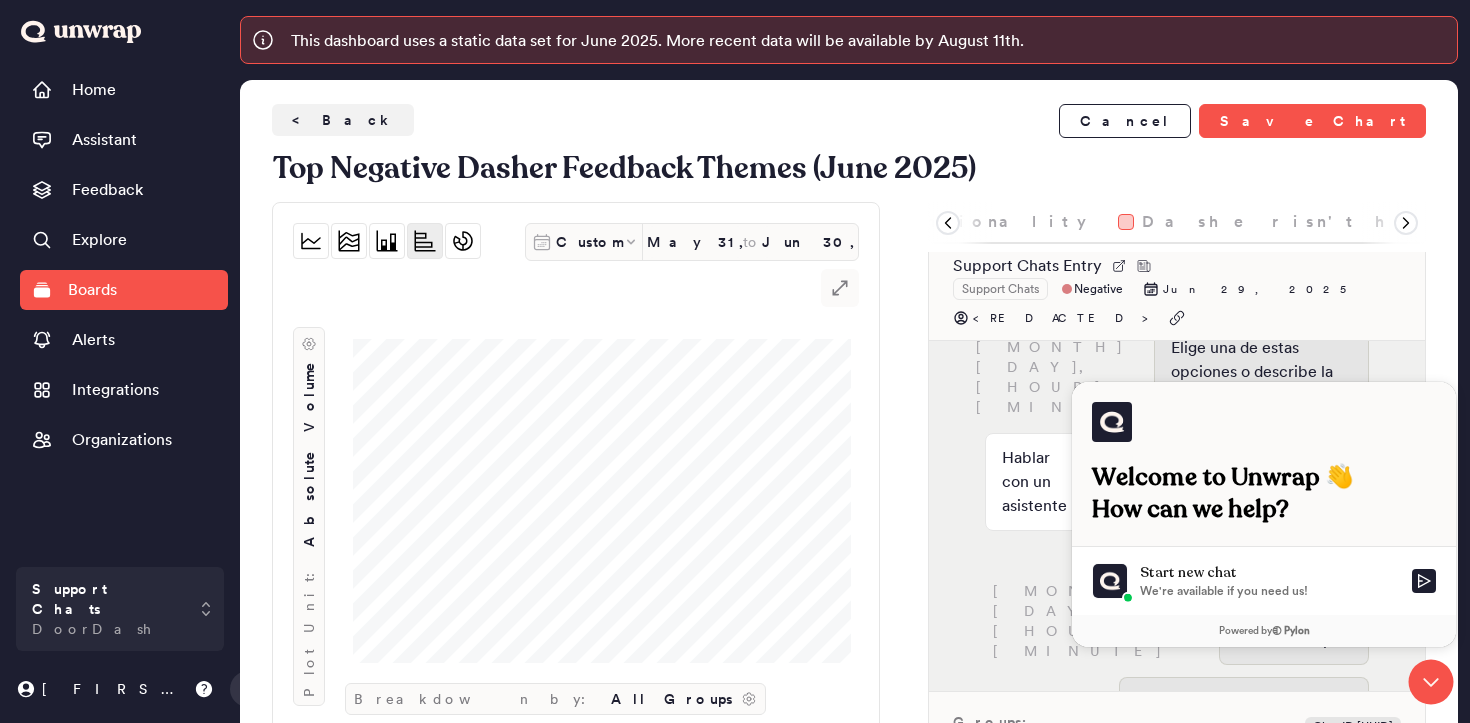 click on "< Back Cancel Save Chart" at bounding box center [849, 121] 